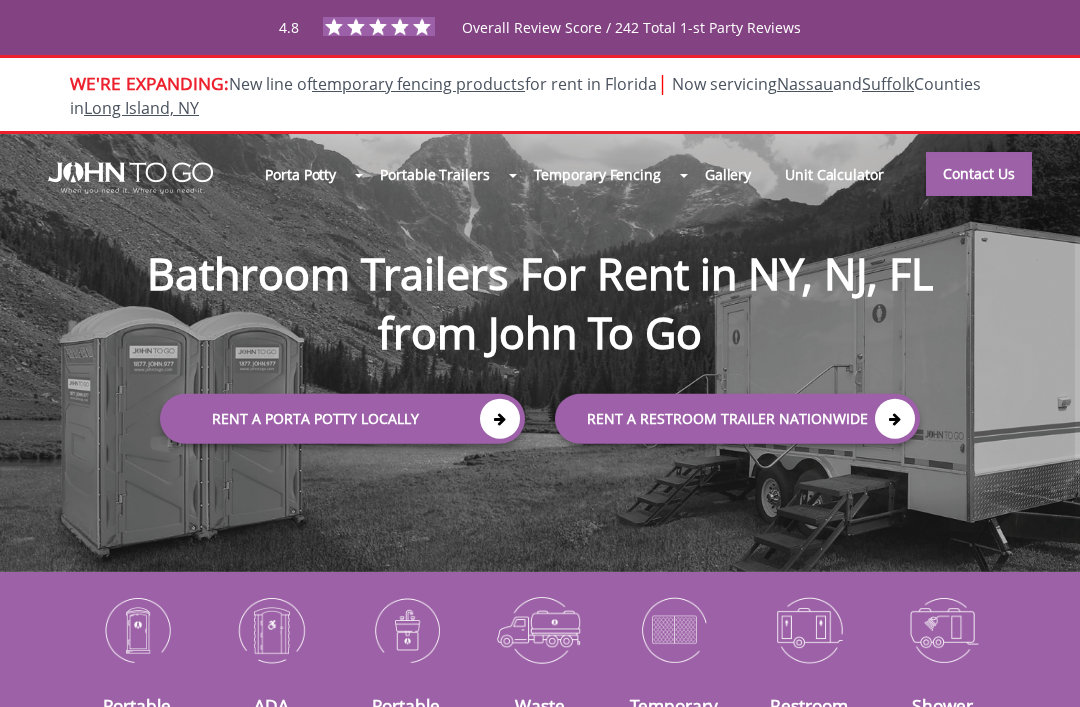 scroll, scrollTop: 0, scrollLeft: 0, axis: both 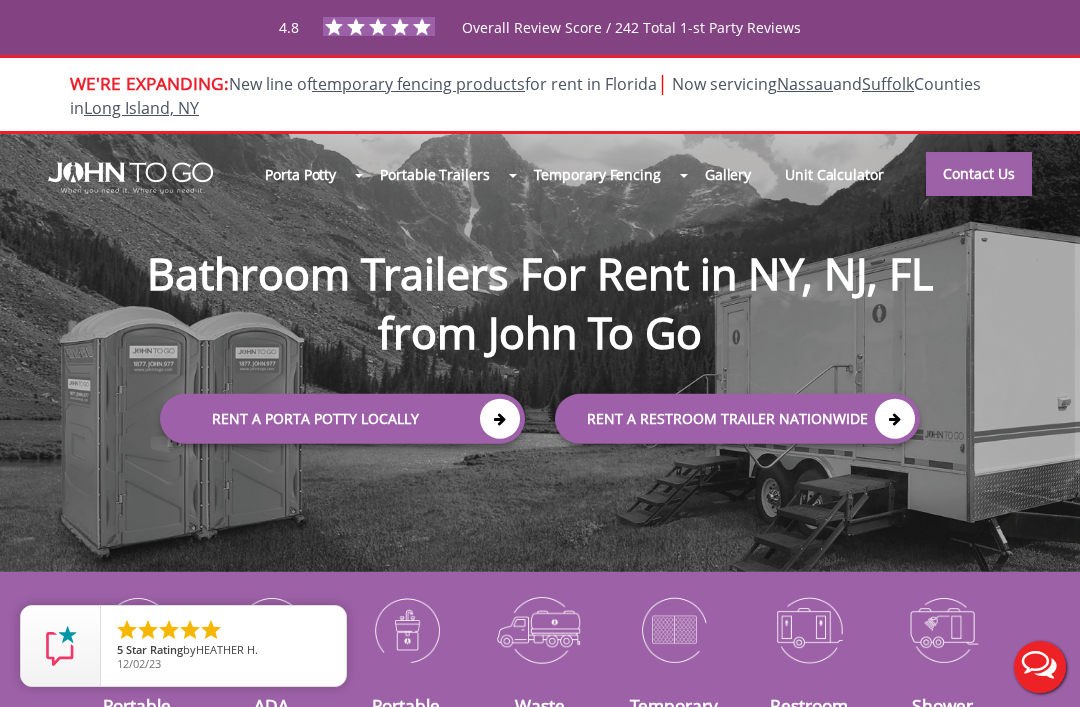 click on "Rent a Porta Potty Locally" at bounding box center (342, 419) 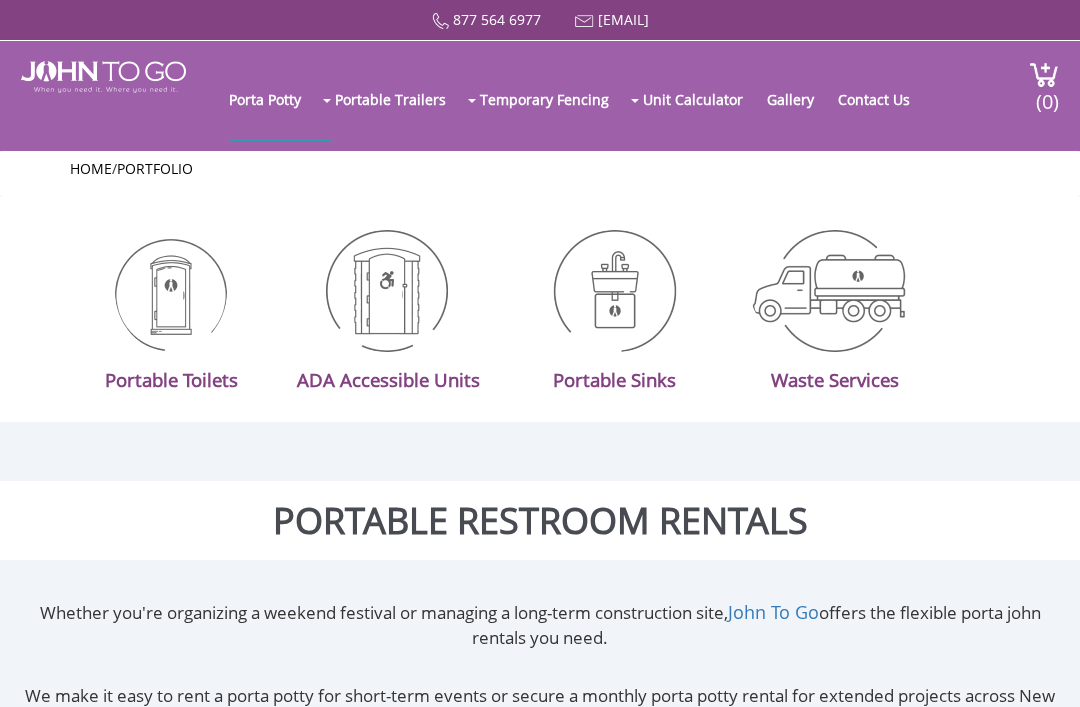 scroll, scrollTop: 0, scrollLeft: 0, axis: both 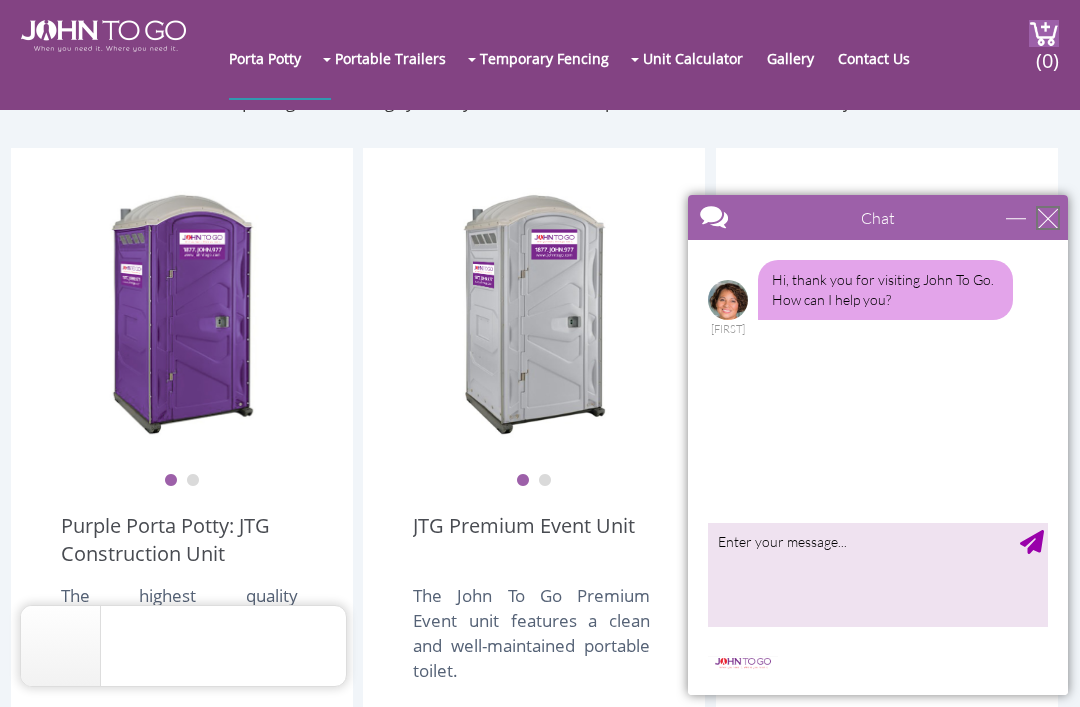 click at bounding box center [1048, 218] 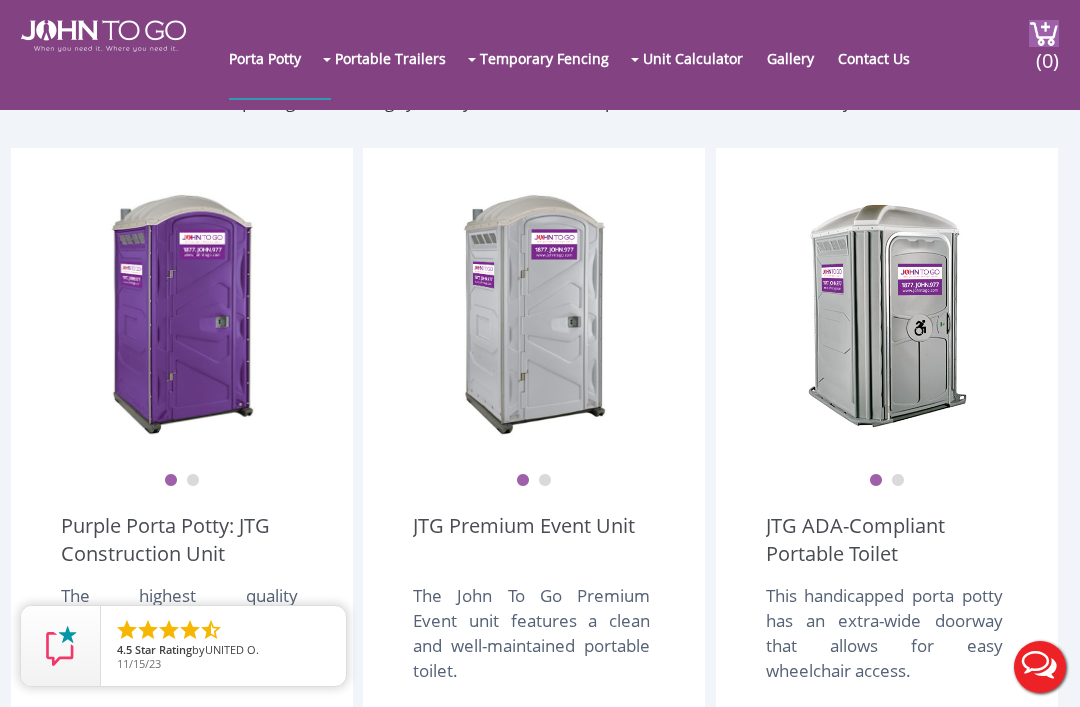 scroll, scrollTop: 0, scrollLeft: 0, axis: both 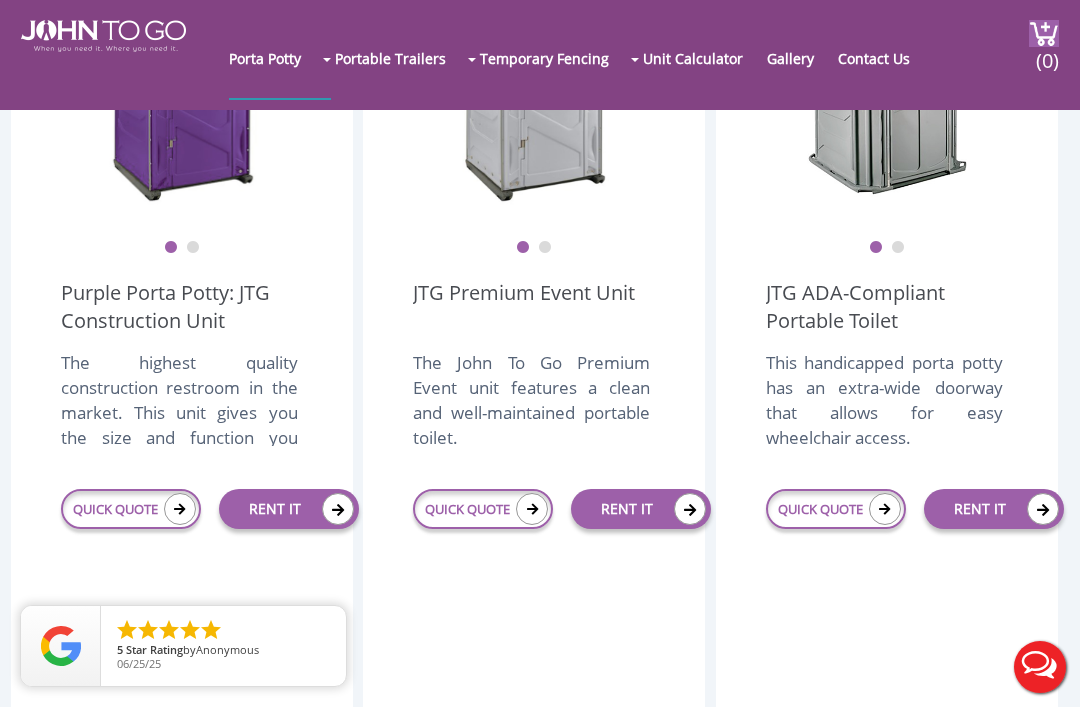 click on "RENT IT" at bounding box center (289, 509) 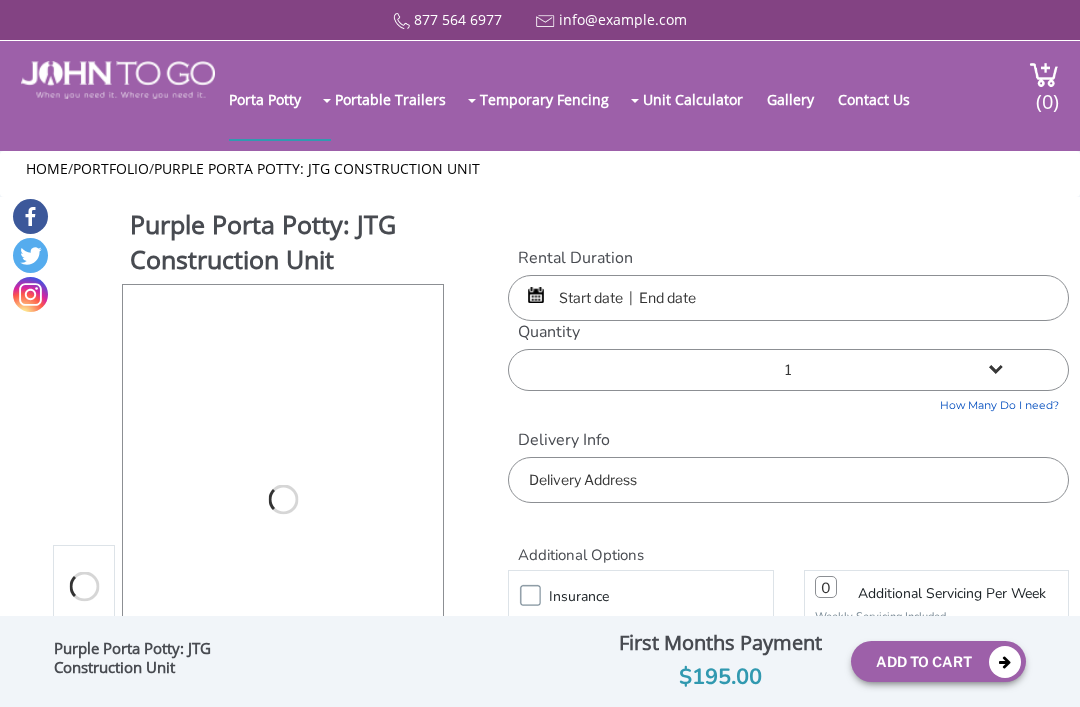 scroll, scrollTop: 0, scrollLeft: 0, axis: both 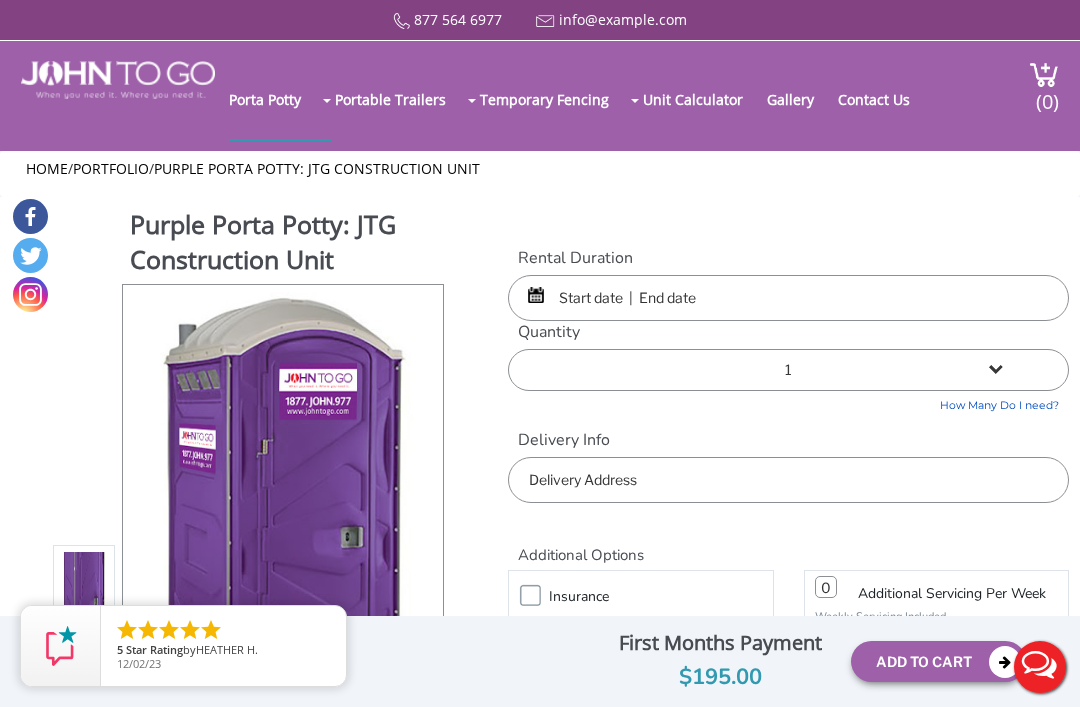click at bounding box center (788, 298) 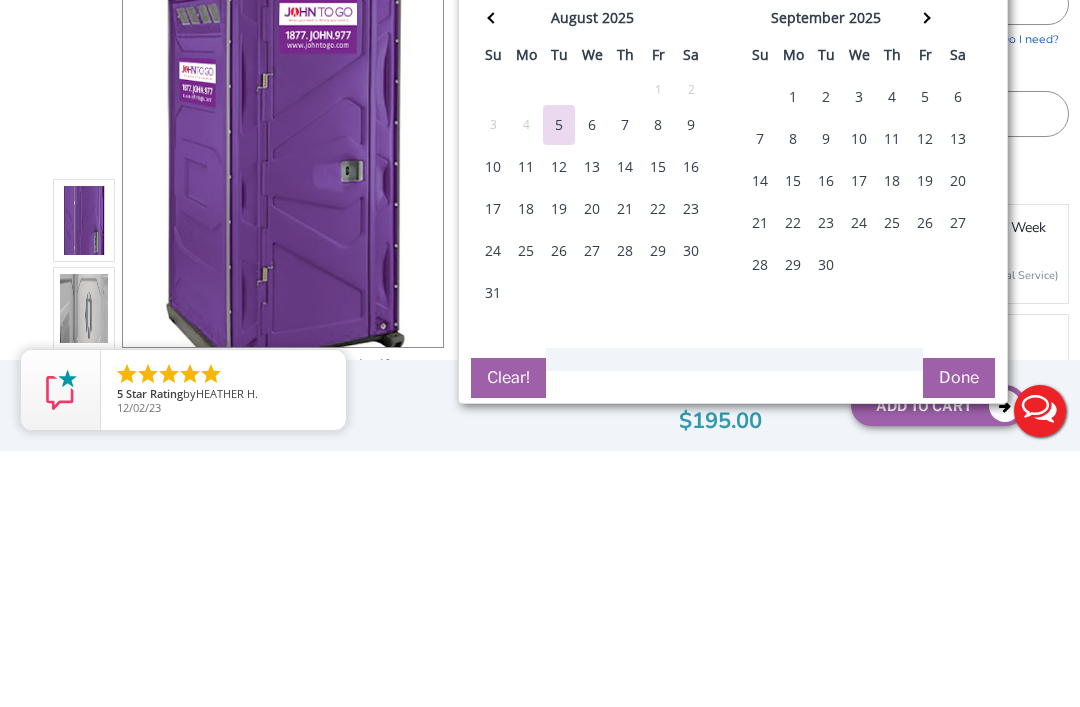 click on "8" at bounding box center (658, 381) 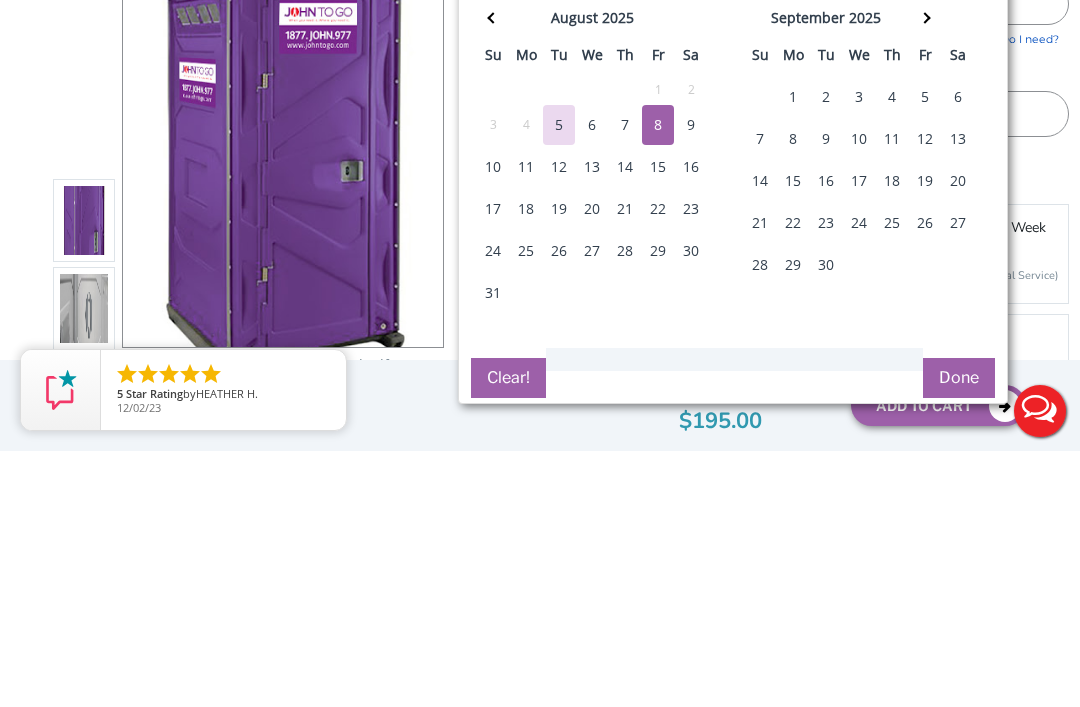 scroll, scrollTop: 256, scrollLeft: 0, axis: vertical 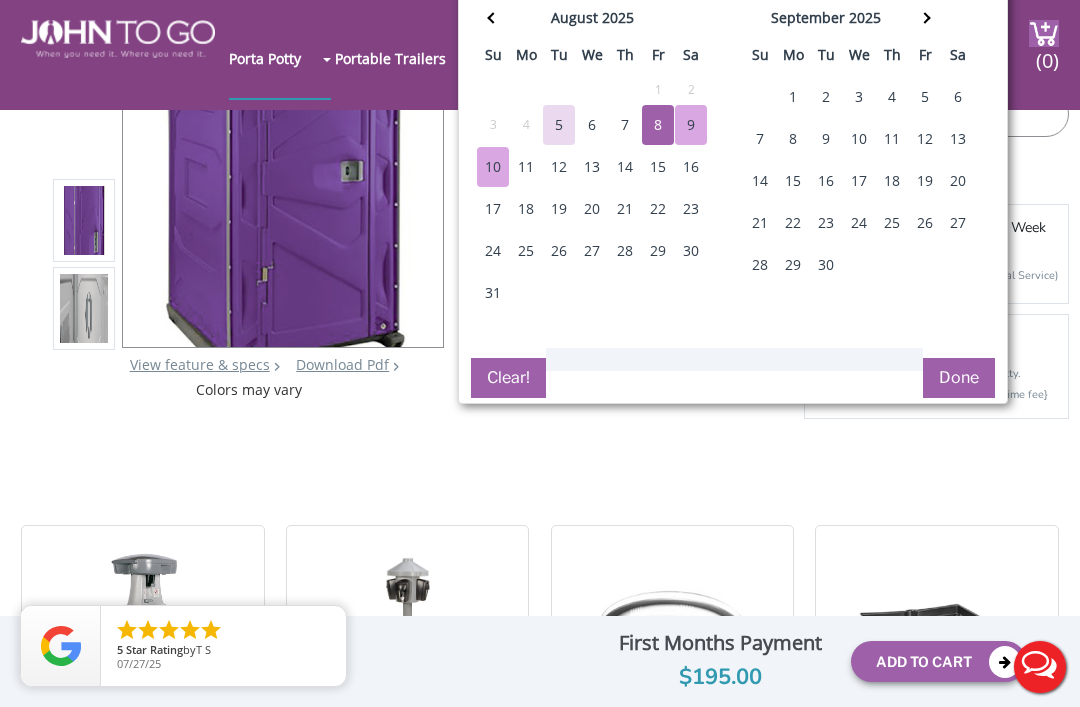 click on "10" at bounding box center [493, 167] 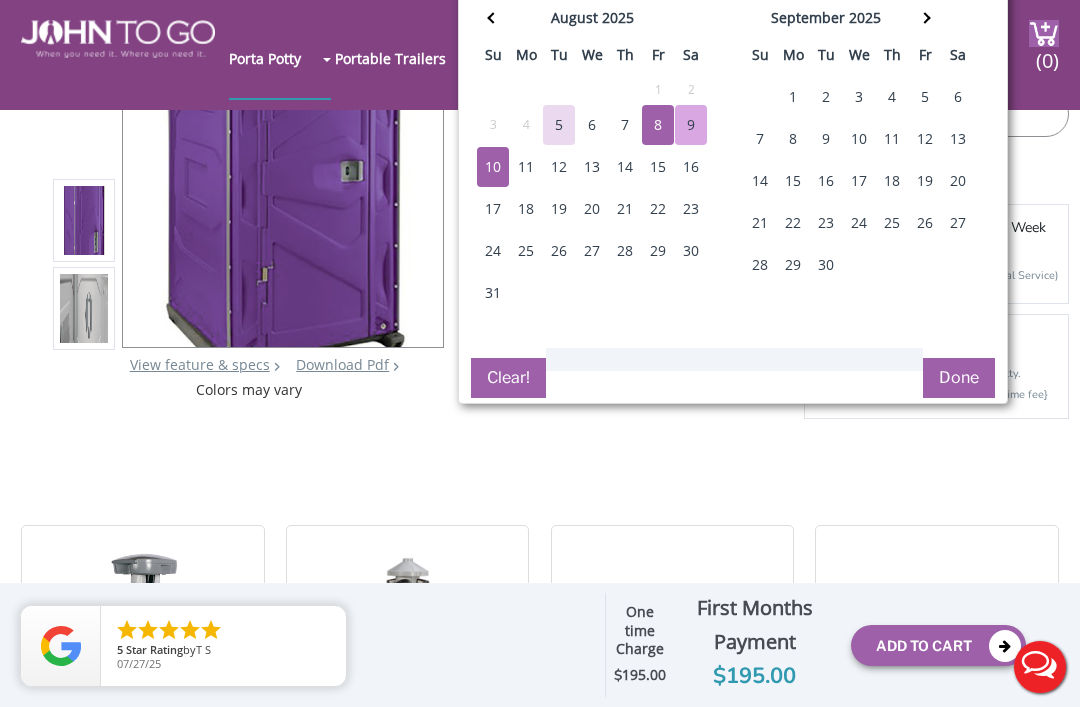 click on "Done" at bounding box center (959, 378) 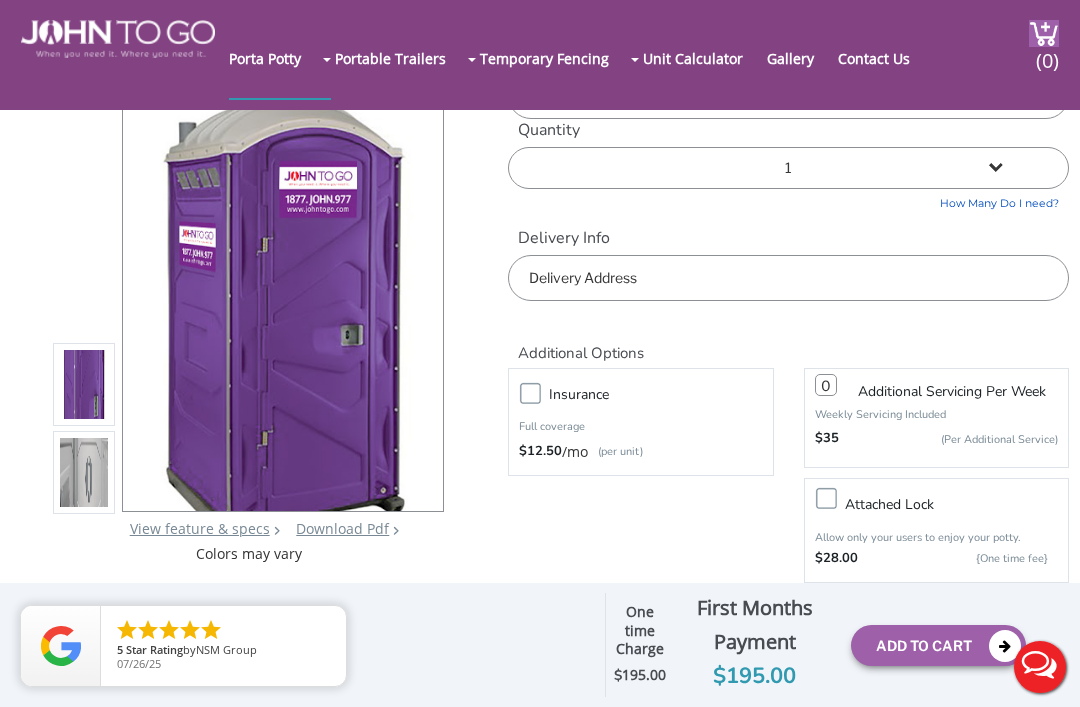 scroll, scrollTop: 94, scrollLeft: 0, axis: vertical 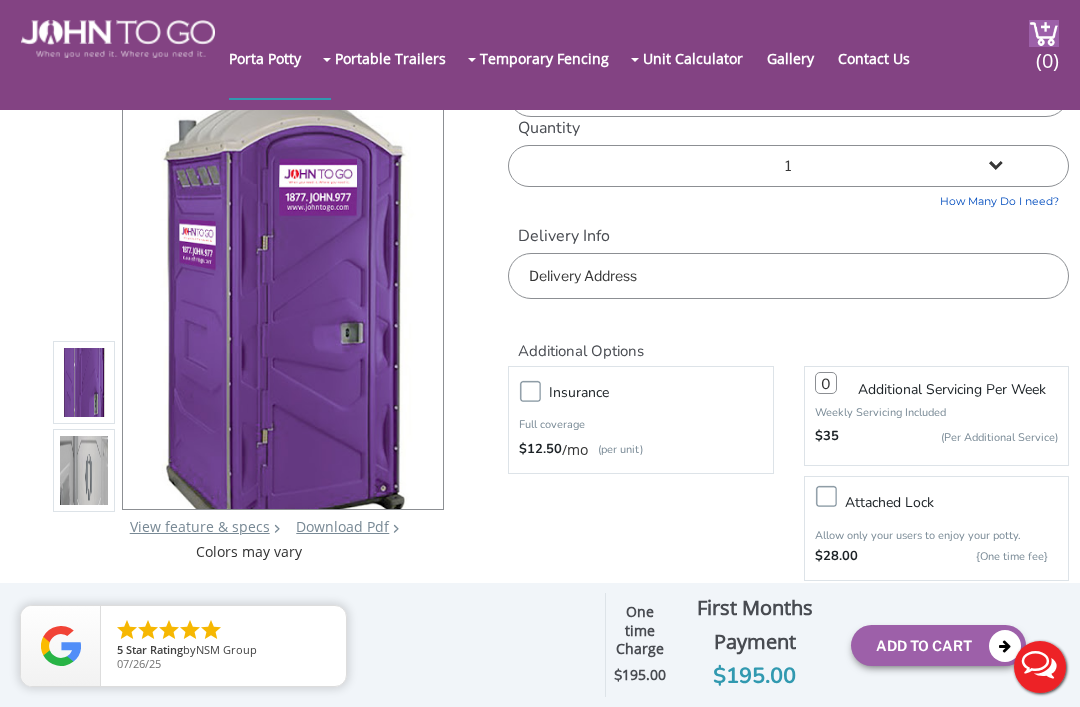 click at bounding box center (788, 276) 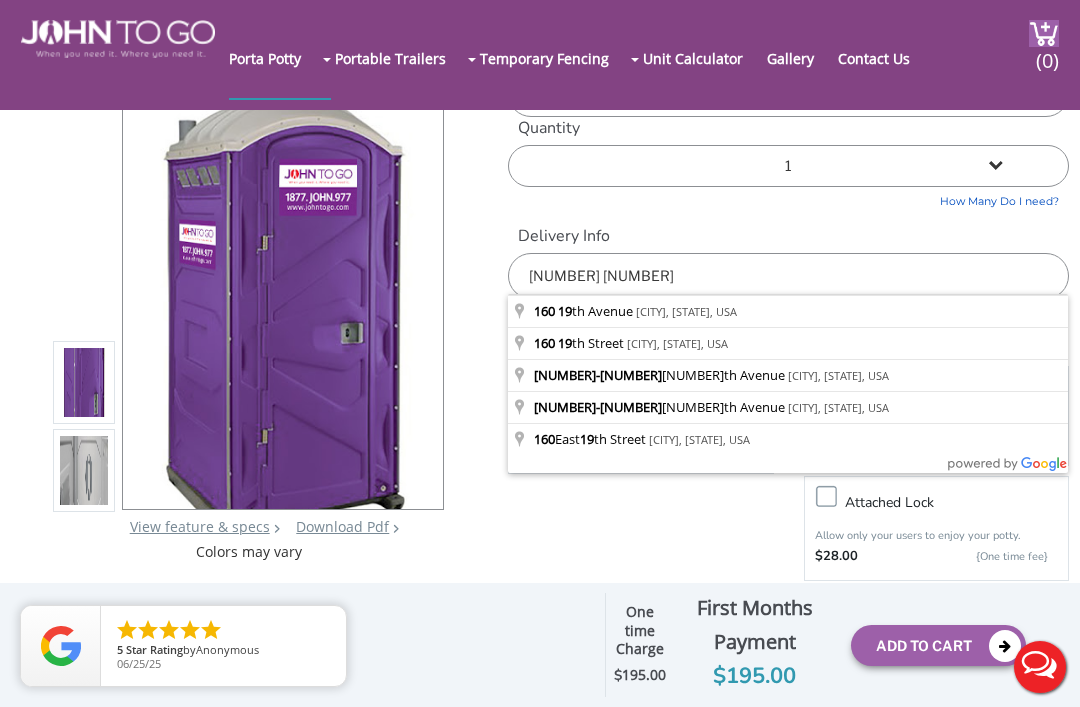 type on "[NUMBER] [STREET], [CITY], [STATE], [COUNTRY]" 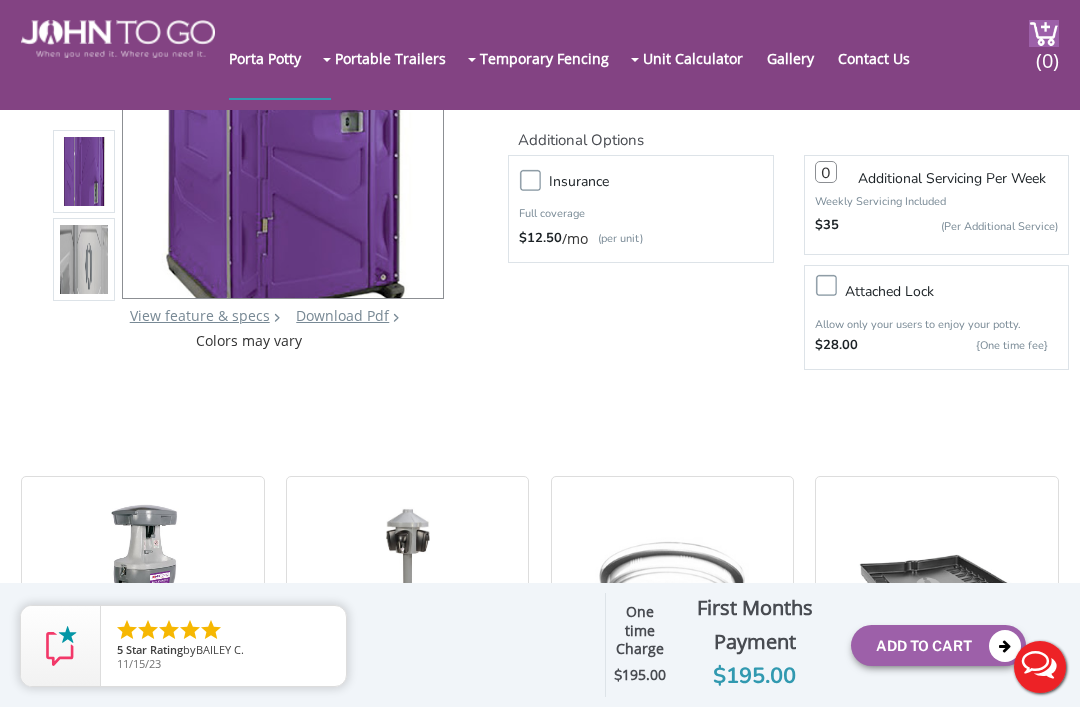click on "Add To Cart" at bounding box center (938, 645) 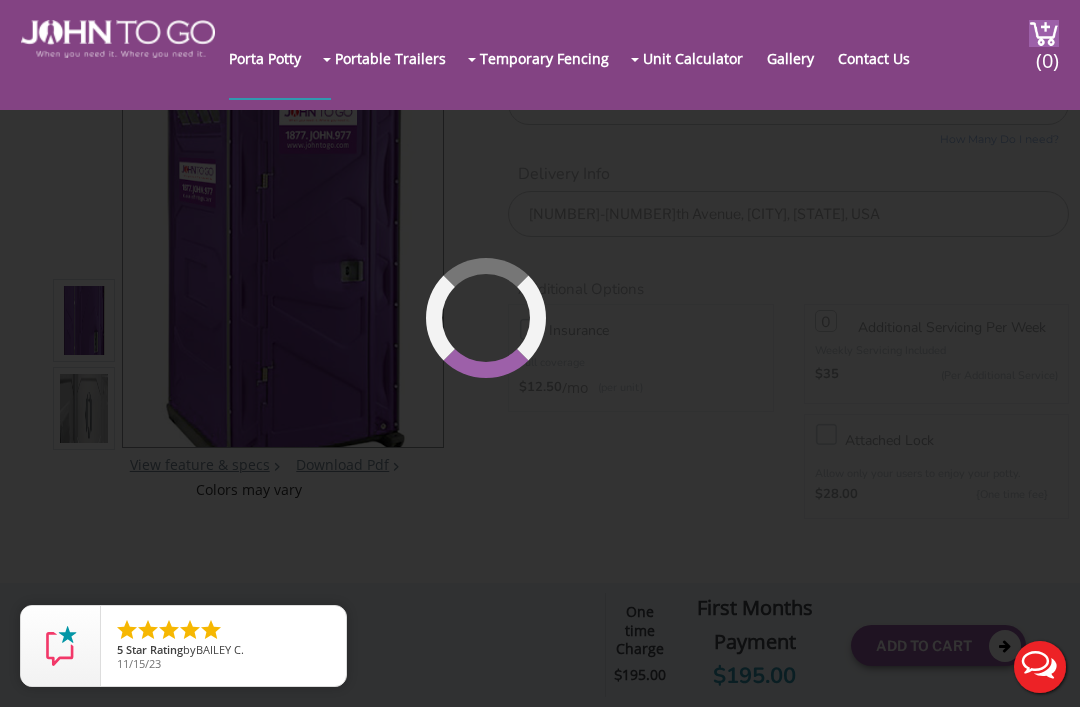 scroll, scrollTop: 137, scrollLeft: 0, axis: vertical 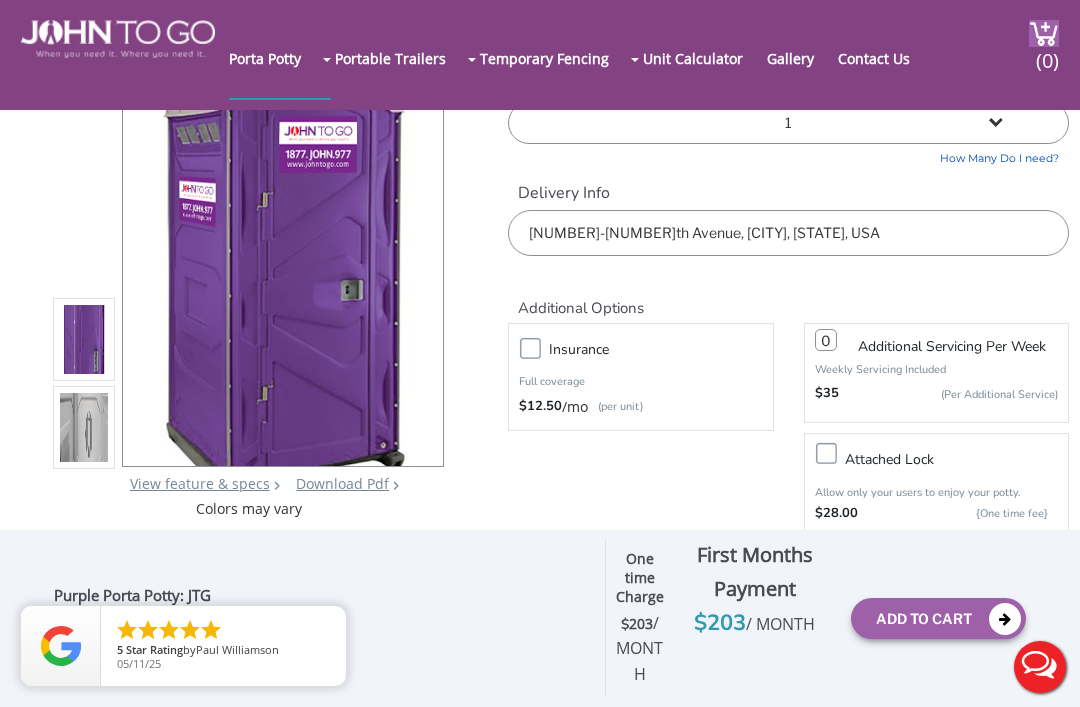 click at bounding box center (1044, 33) 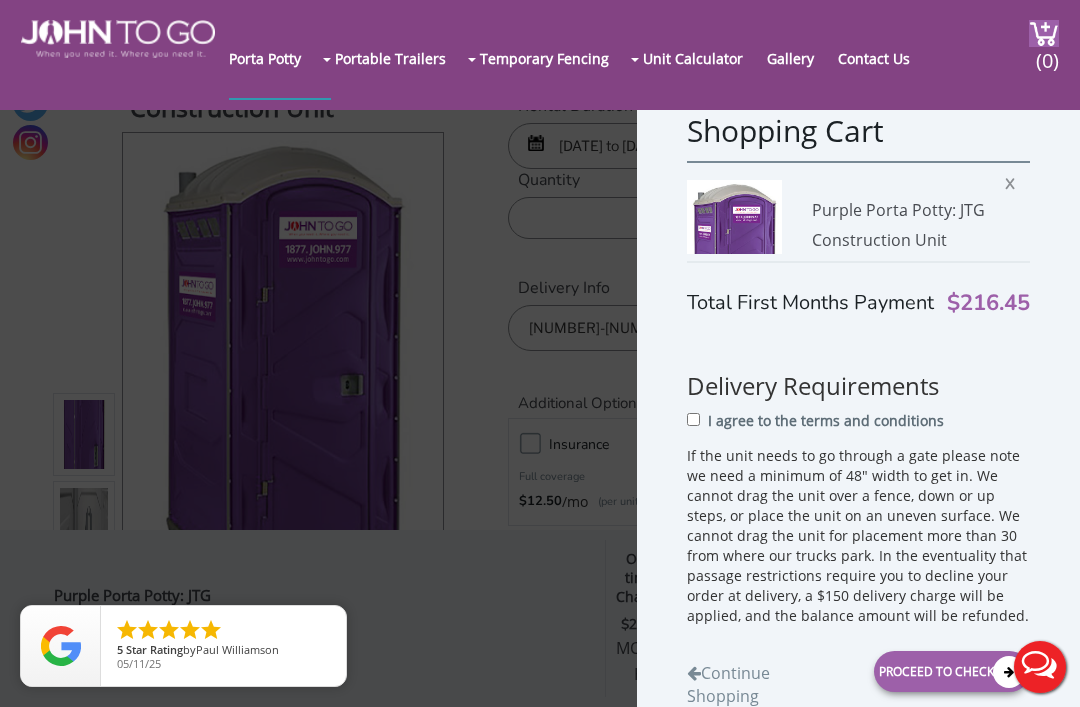 scroll, scrollTop: 37, scrollLeft: 0, axis: vertical 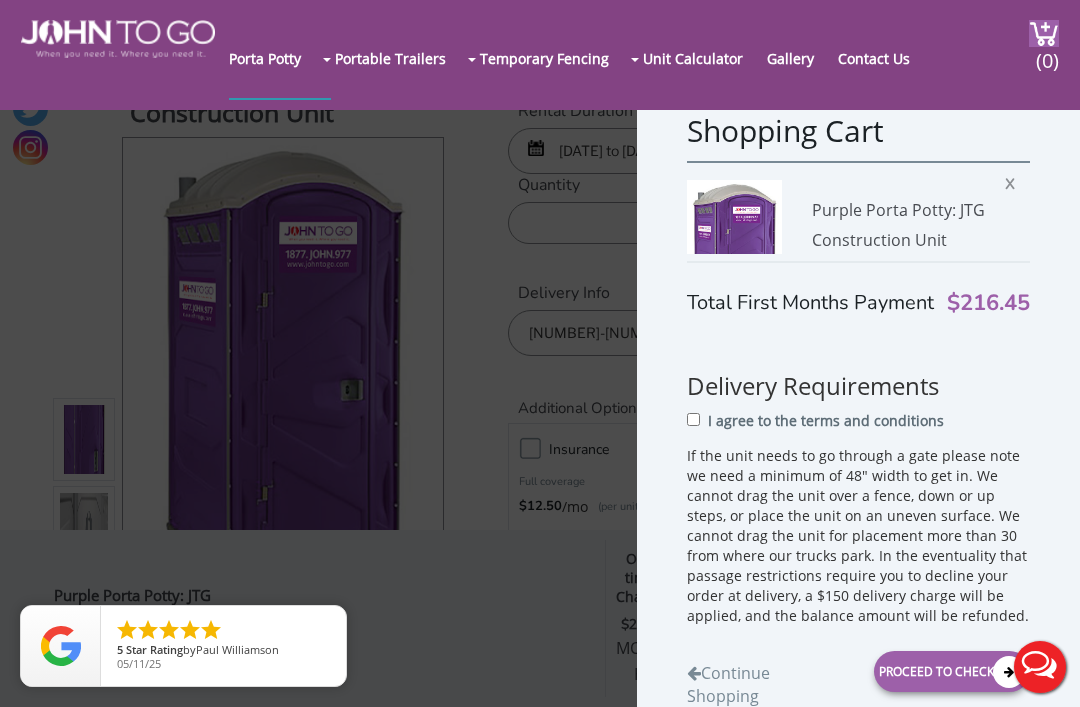 click on "I agree to the terms and conditions" at bounding box center [826, 421] 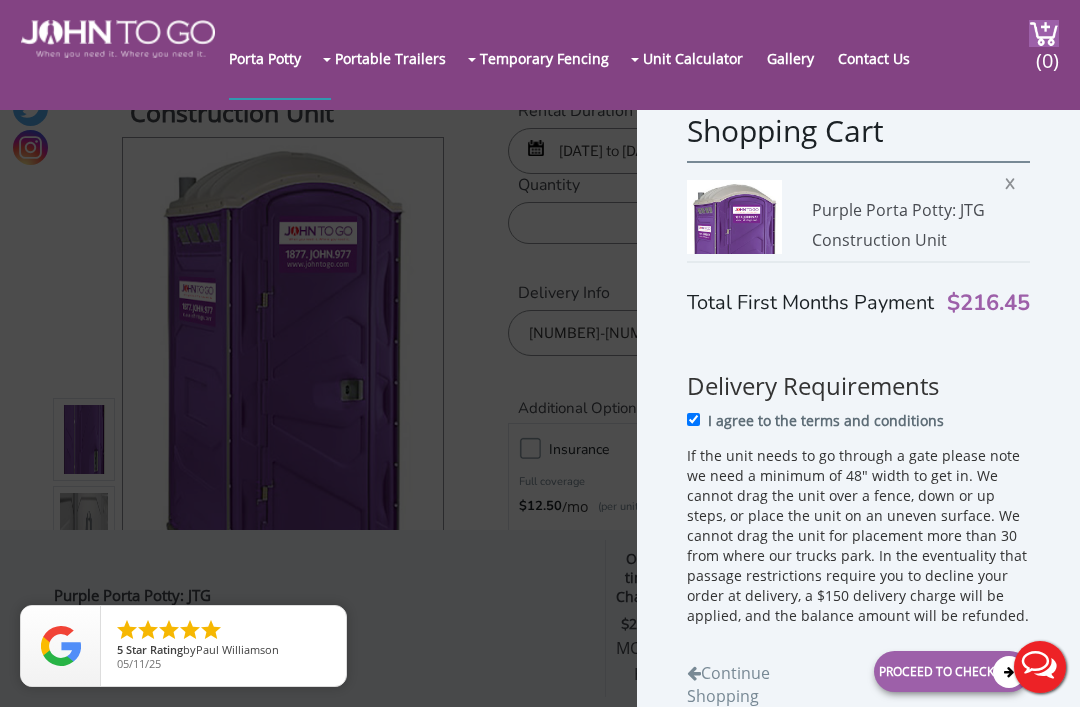 click on "Proceed to Checkout" at bounding box center (952, 671) 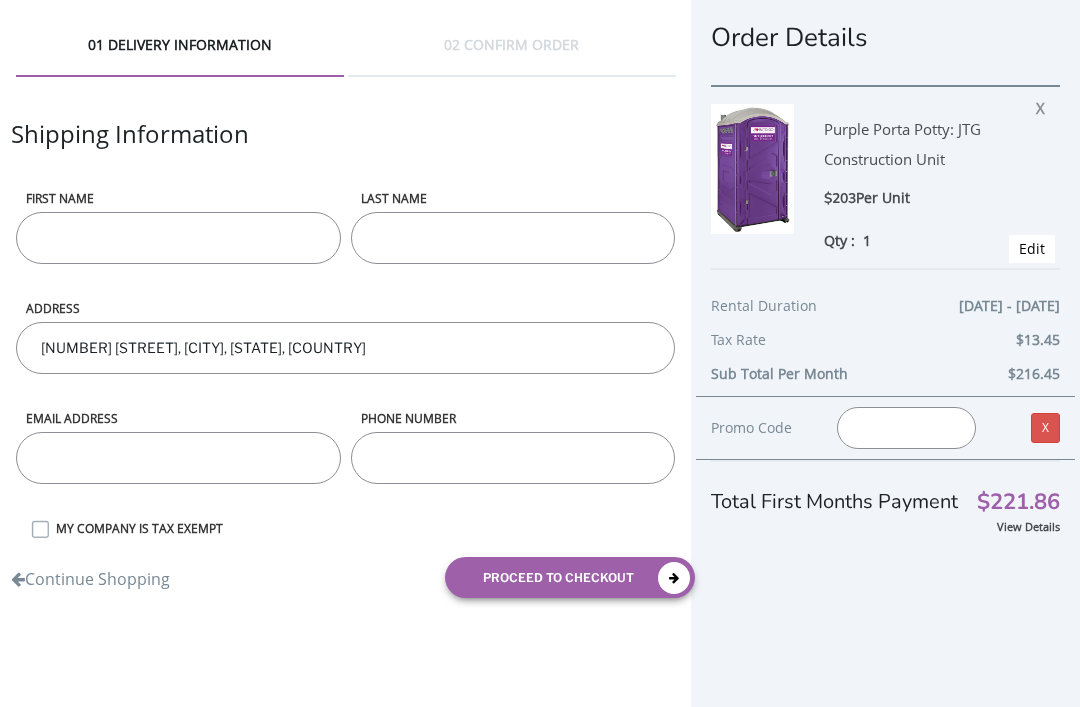 scroll, scrollTop: 0, scrollLeft: 0, axis: both 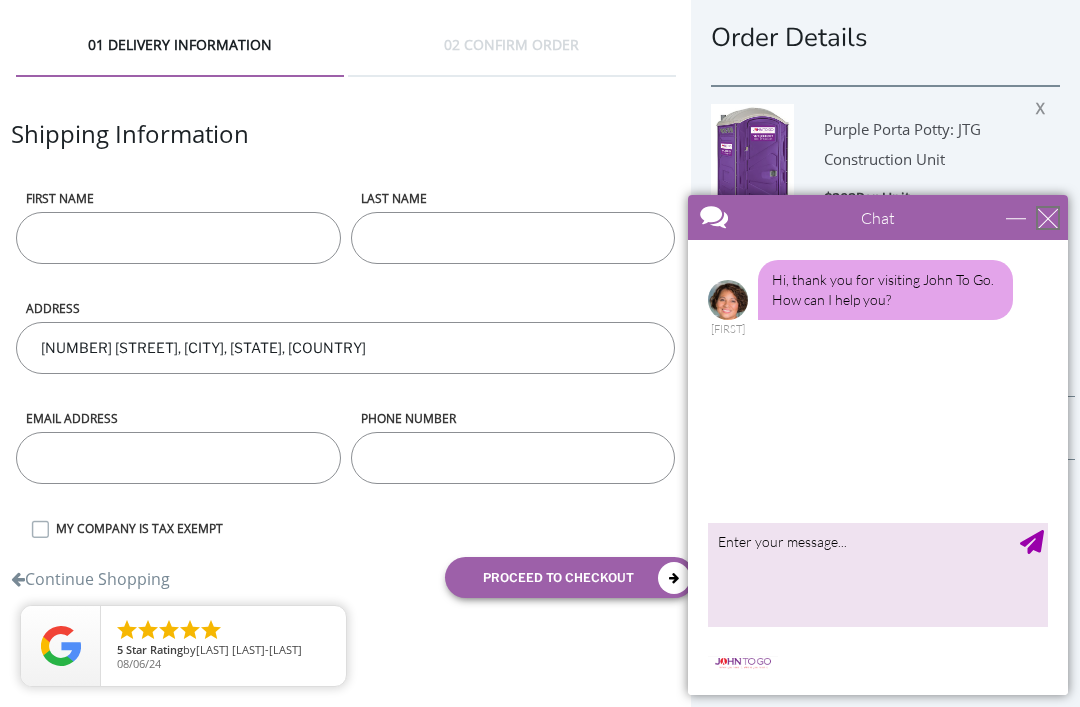 click at bounding box center [1048, 218] 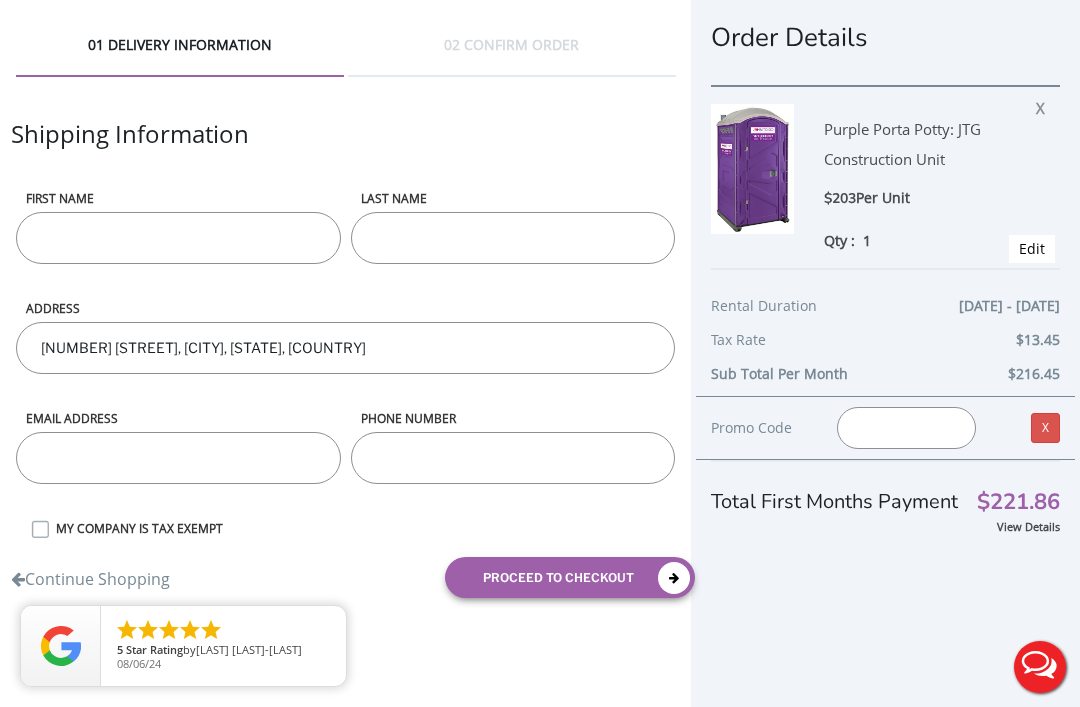 scroll, scrollTop: 0, scrollLeft: 0, axis: both 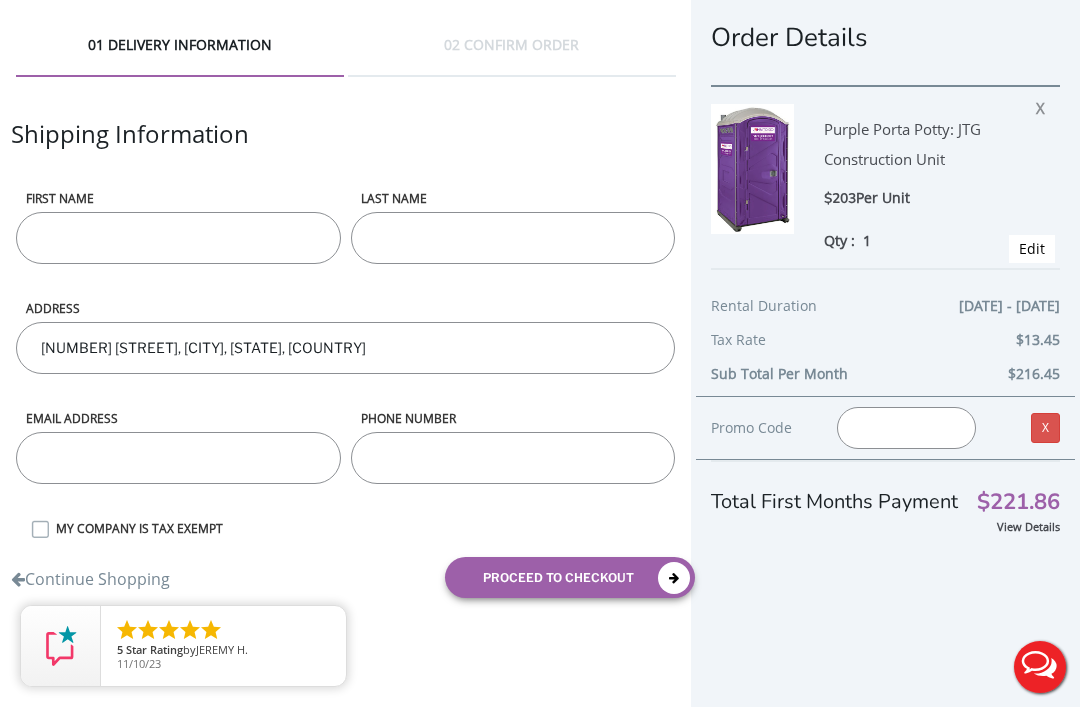click on "First name" at bounding box center (178, 238) 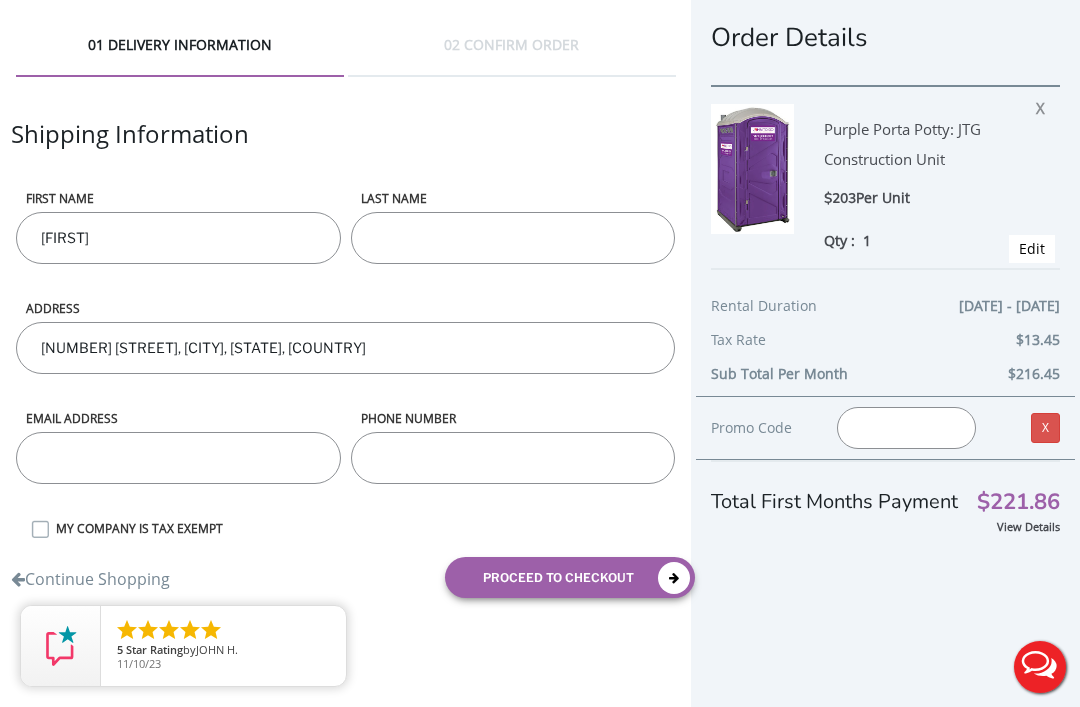 type on "[FIRST]" 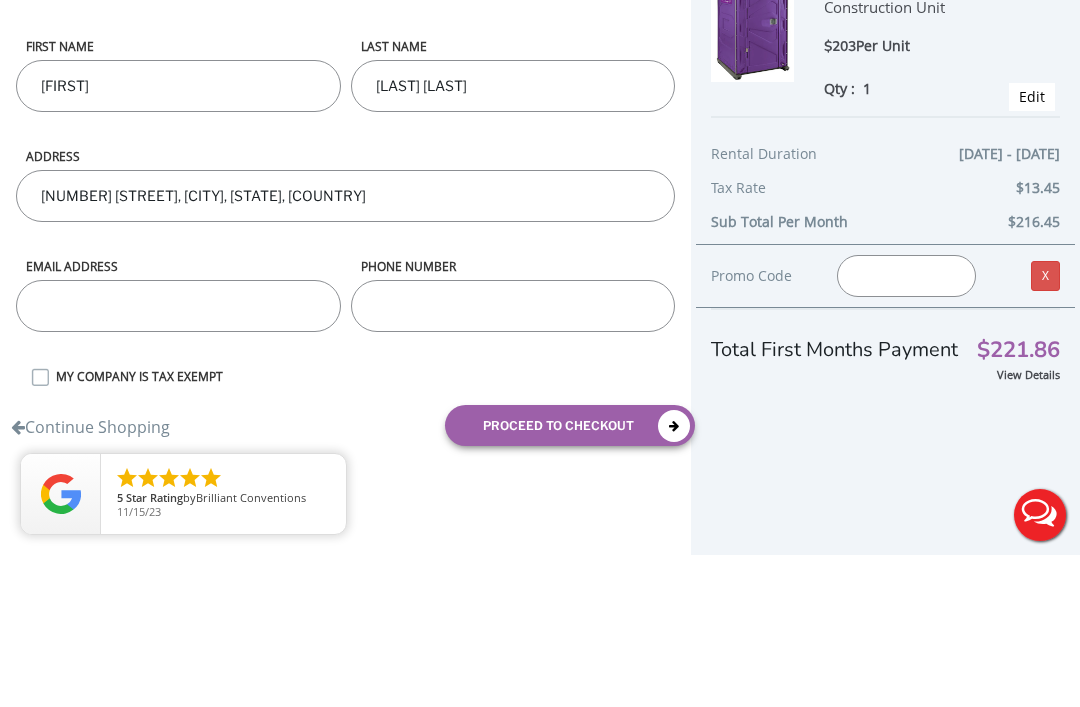 click on "ADDRESS
160 19th Avenue, Paterson, NJ, USA" at bounding box center [346, 300] 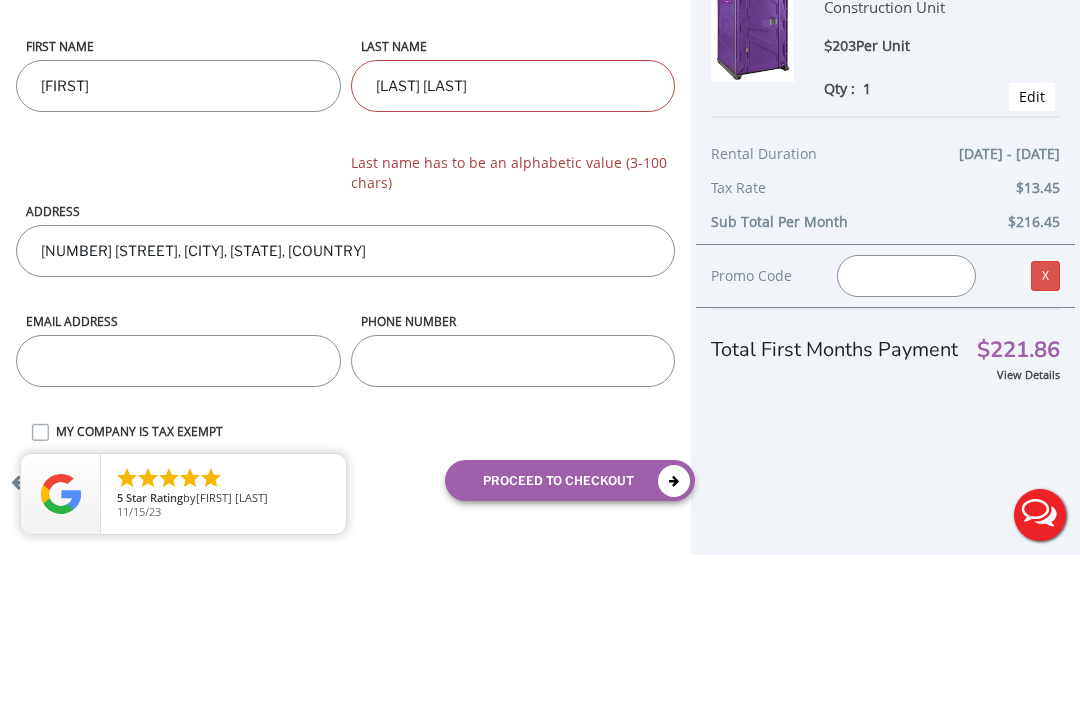 click at bounding box center (178, 513) 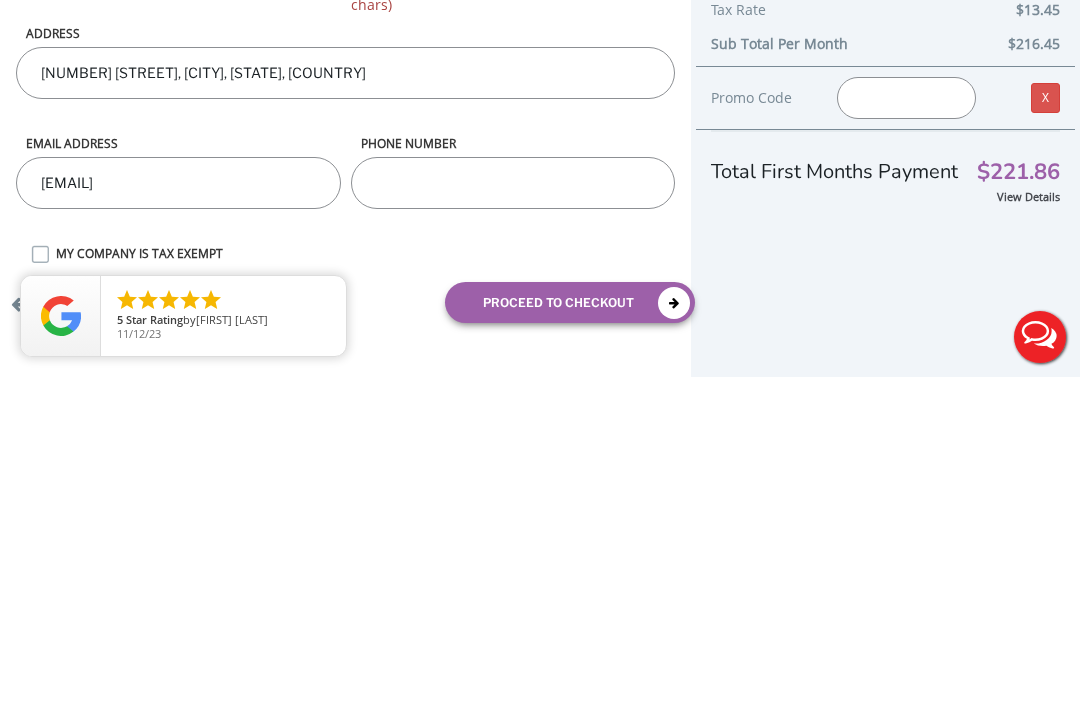 type on "[EMAIL]" 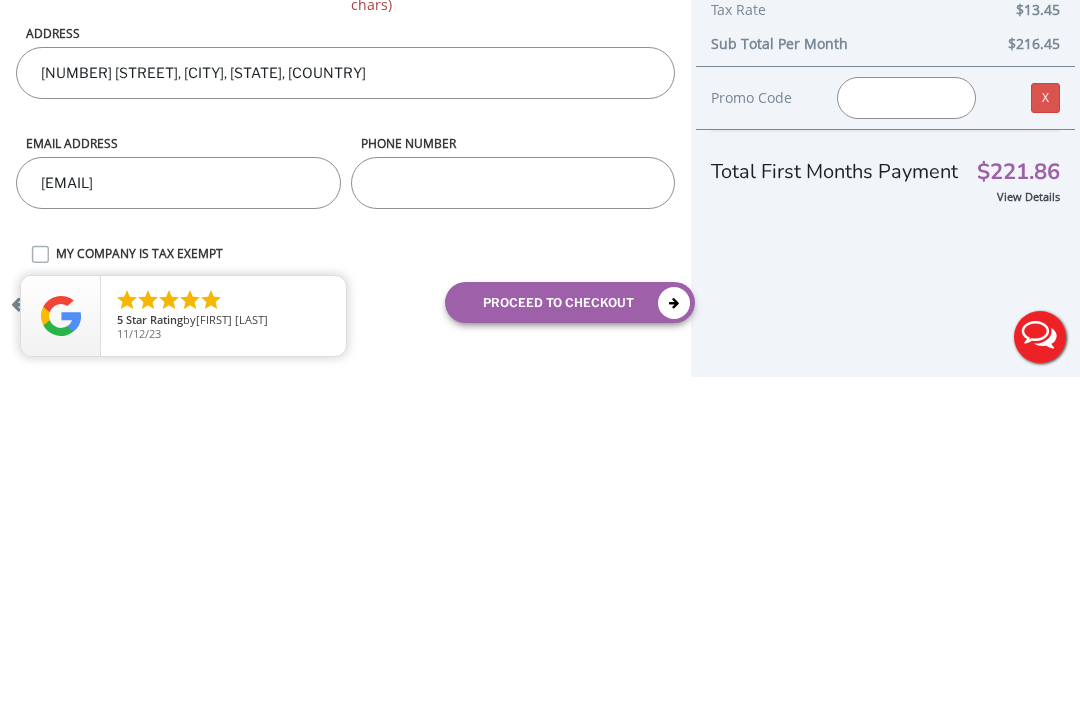 type on "8" 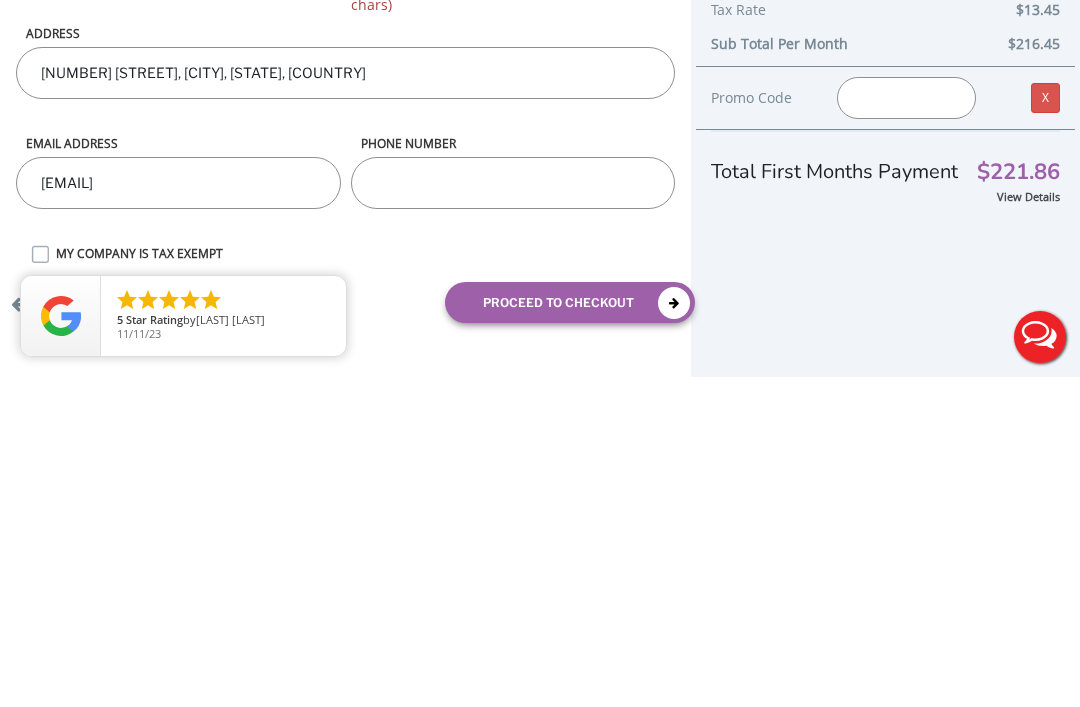 type on "[PHONE]" 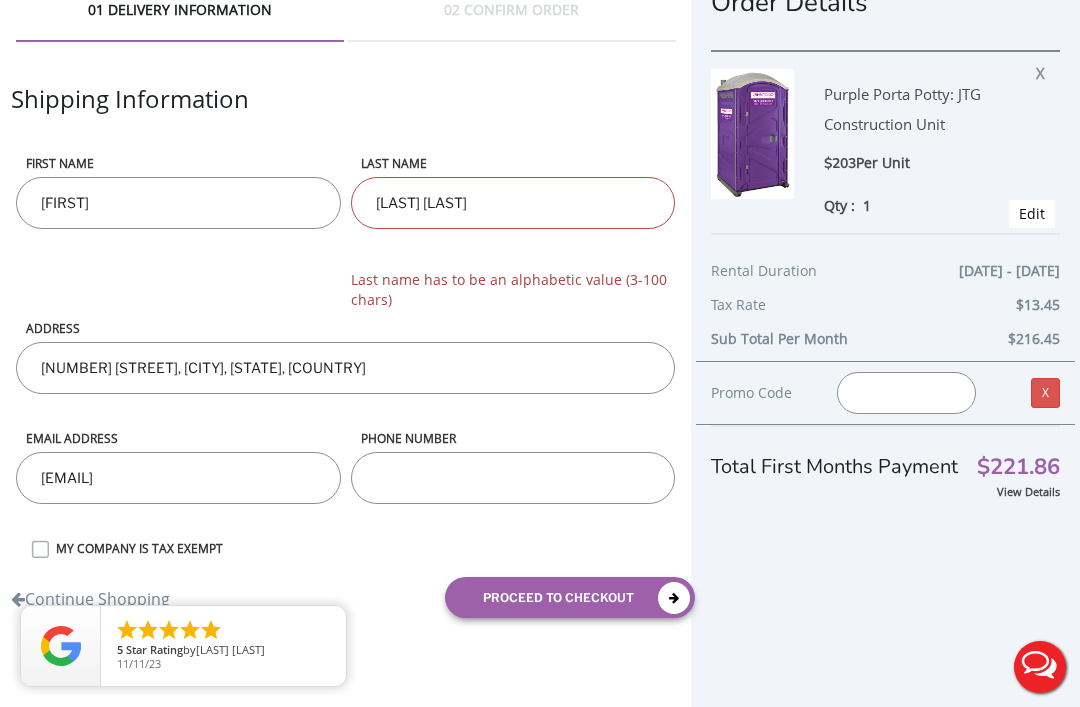 click on "Lopez Arriaga" at bounding box center [513, 203] 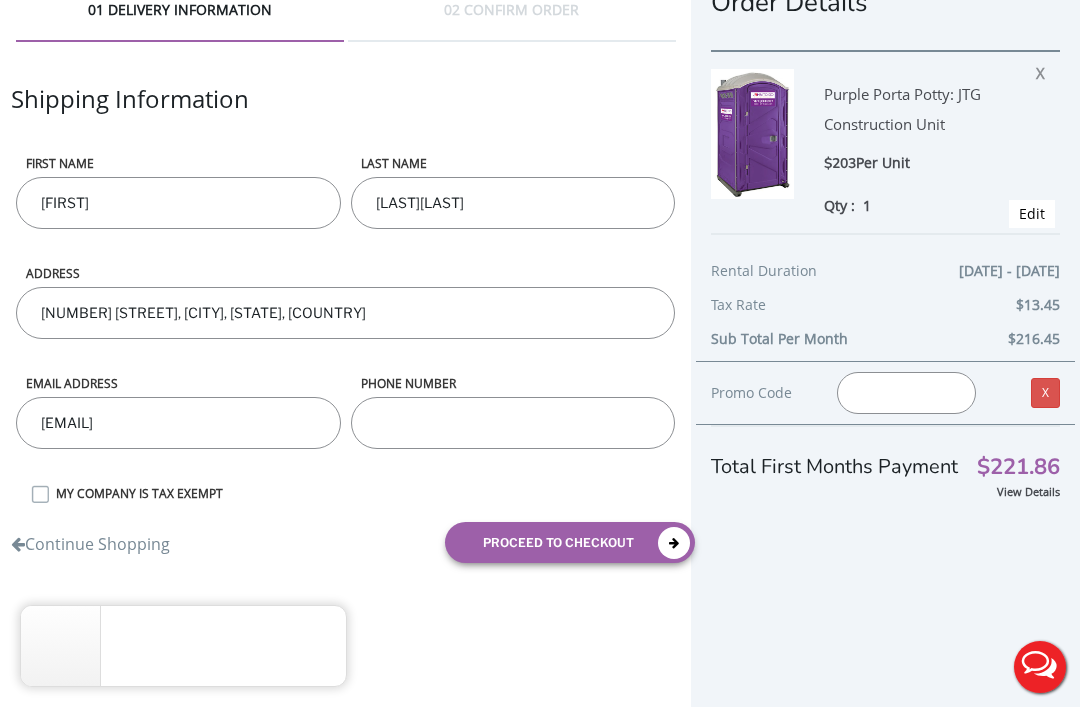 type on "[LAST]" 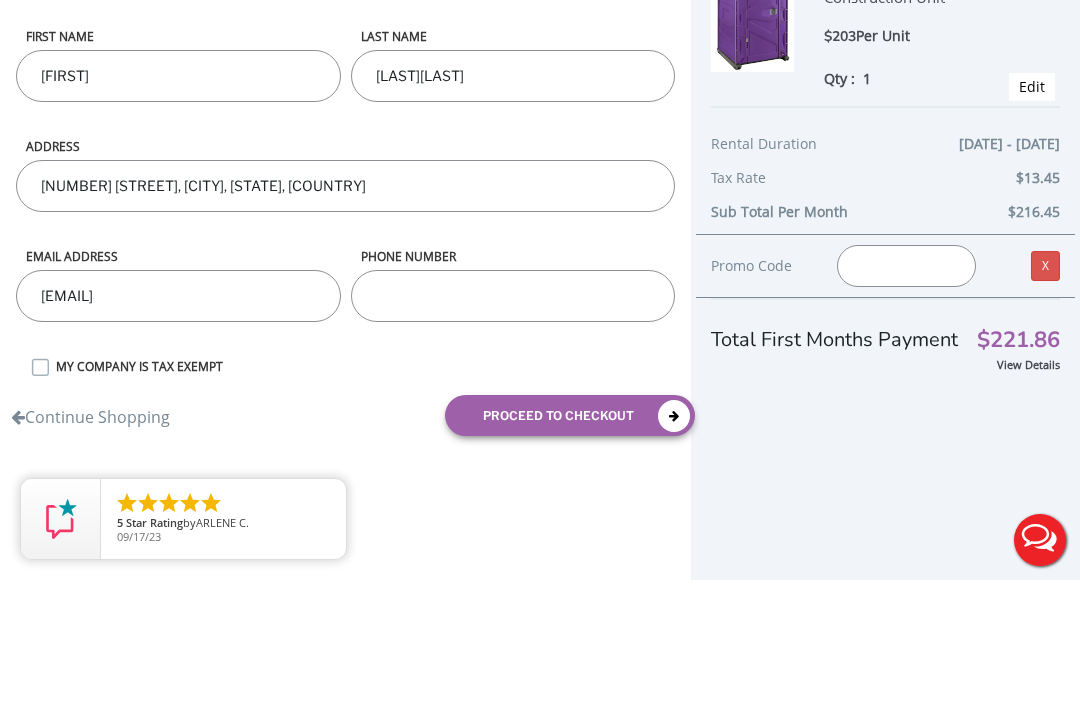 click on "[NUMBER] [STREET], [CITY], [STATE], [COUNTRY]" at bounding box center [346, 313] 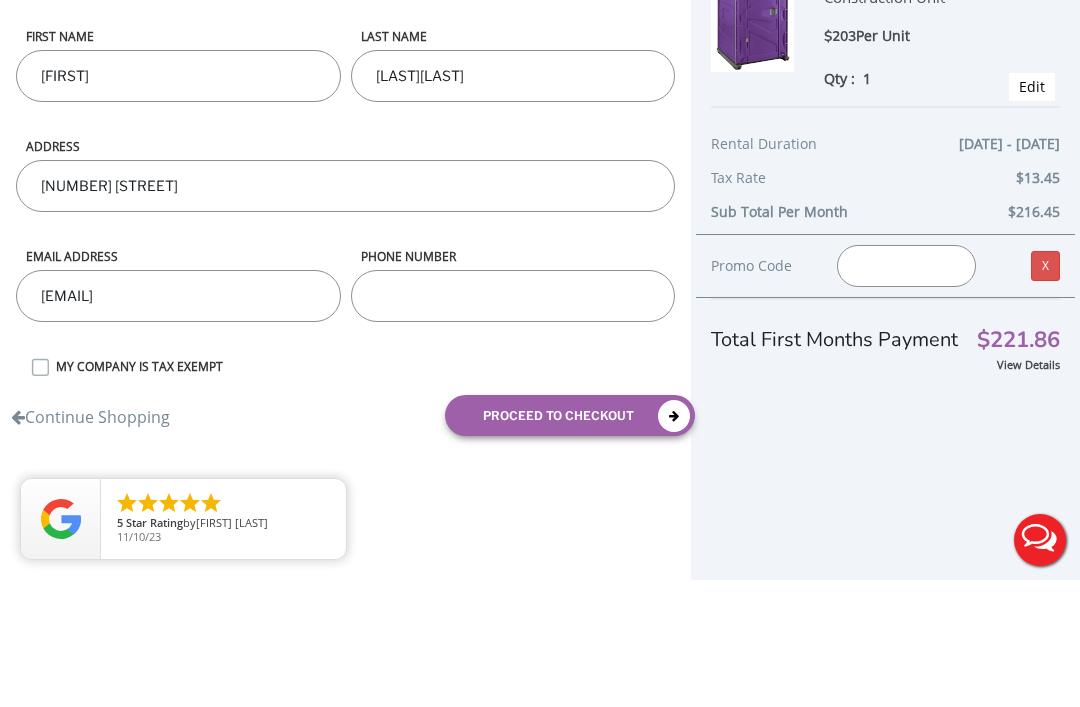 type on "160" 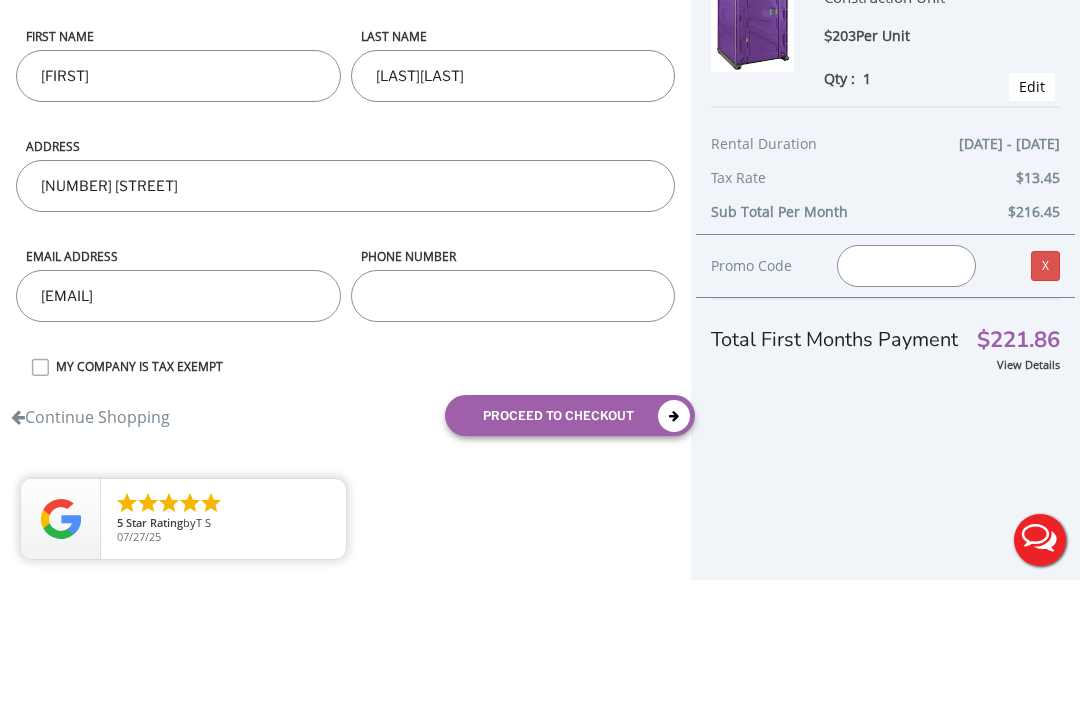 type on "160 19th Ave" 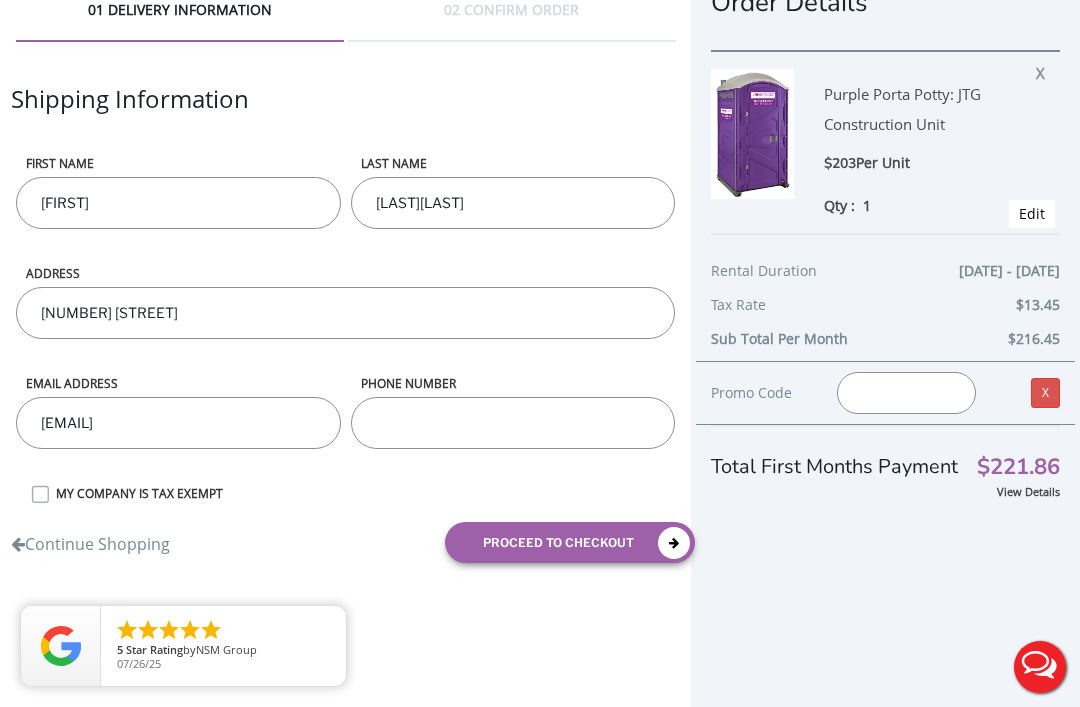 scroll, scrollTop: 0, scrollLeft: 0, axis: both 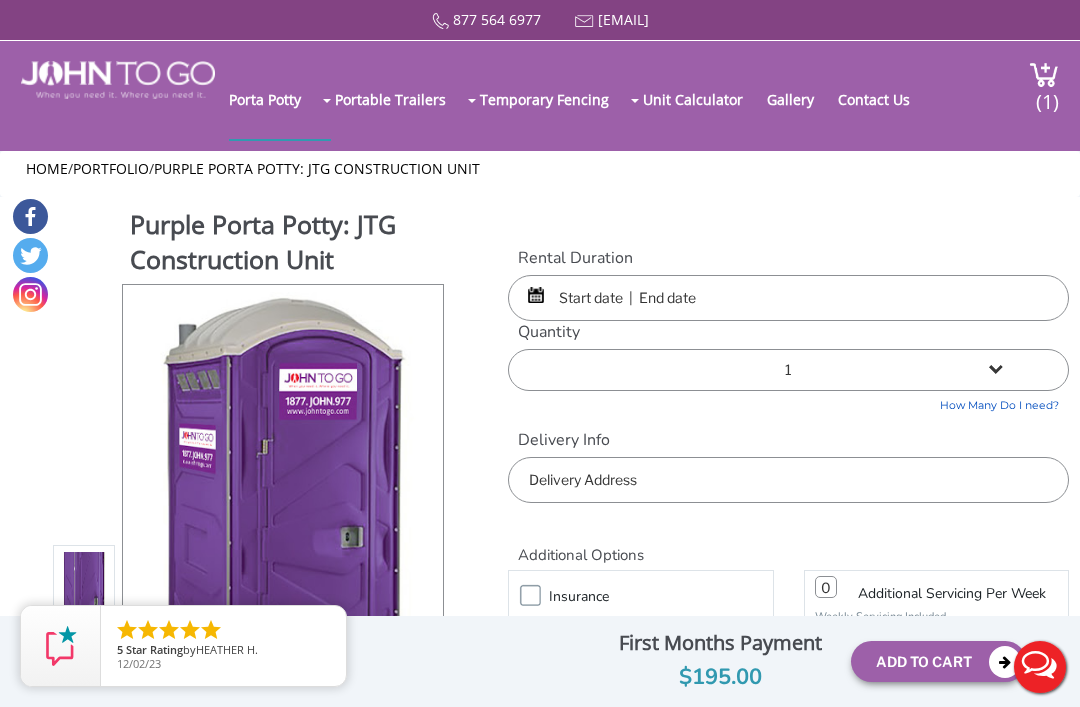 click at bounding box center (1044, 74) 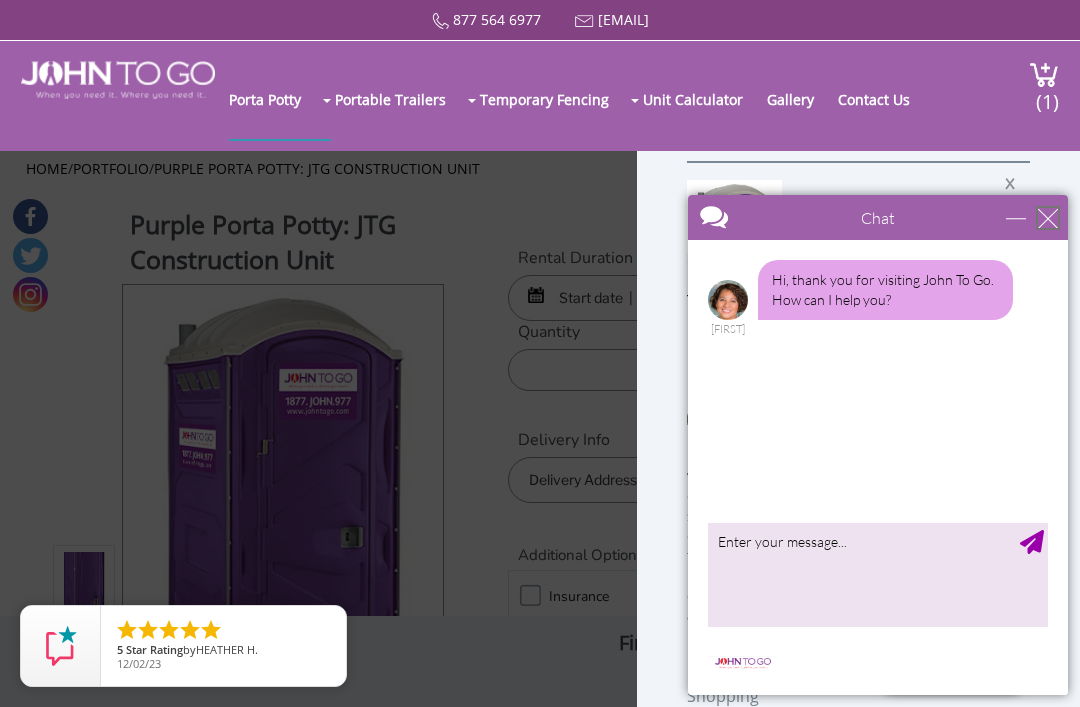 click at bounding box center [1048, 218] 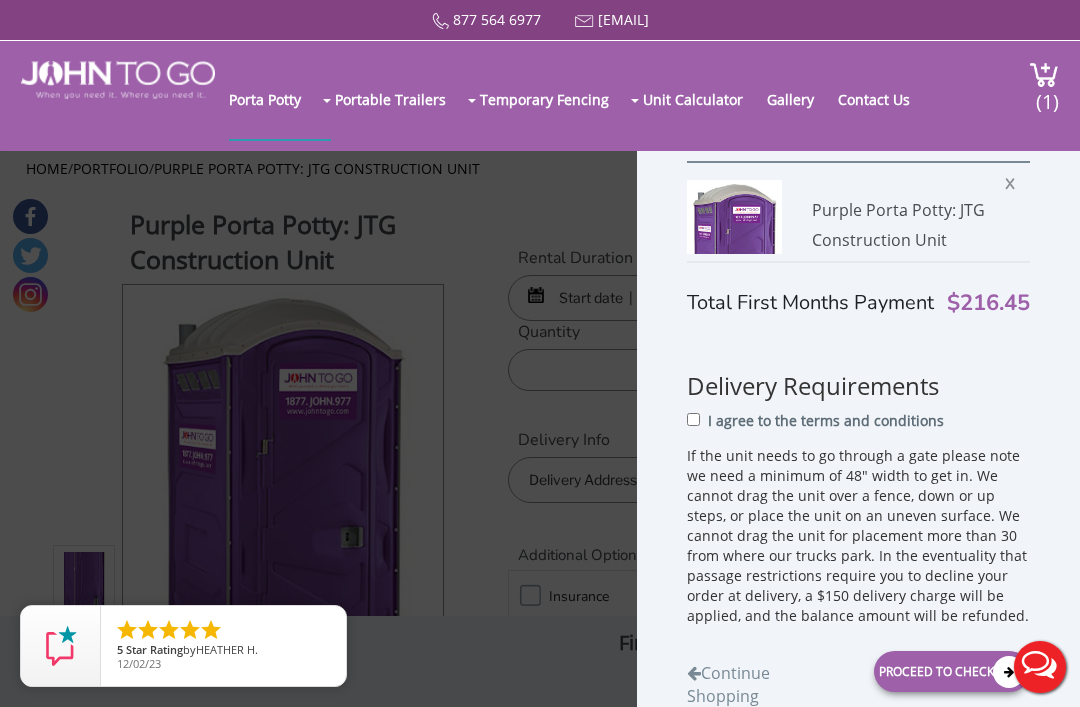 scroll, scrollTop: 0, scrollLeft: 0, axis: both 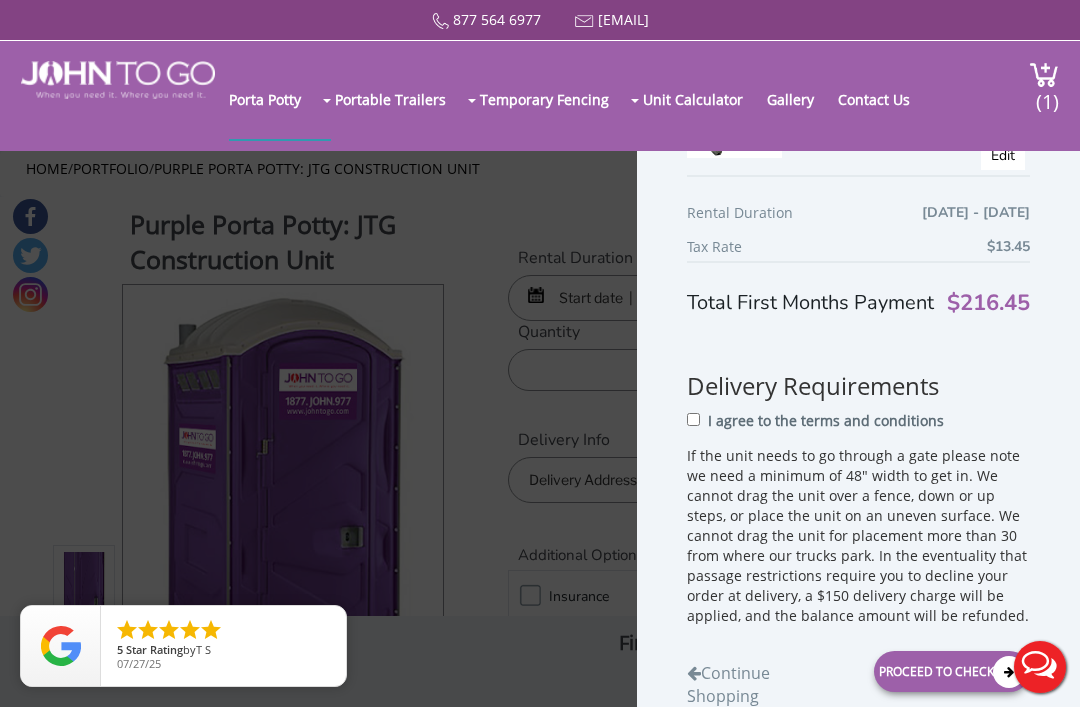 click on "I agree to the terms and conditions" at bounding box center [826, 421] 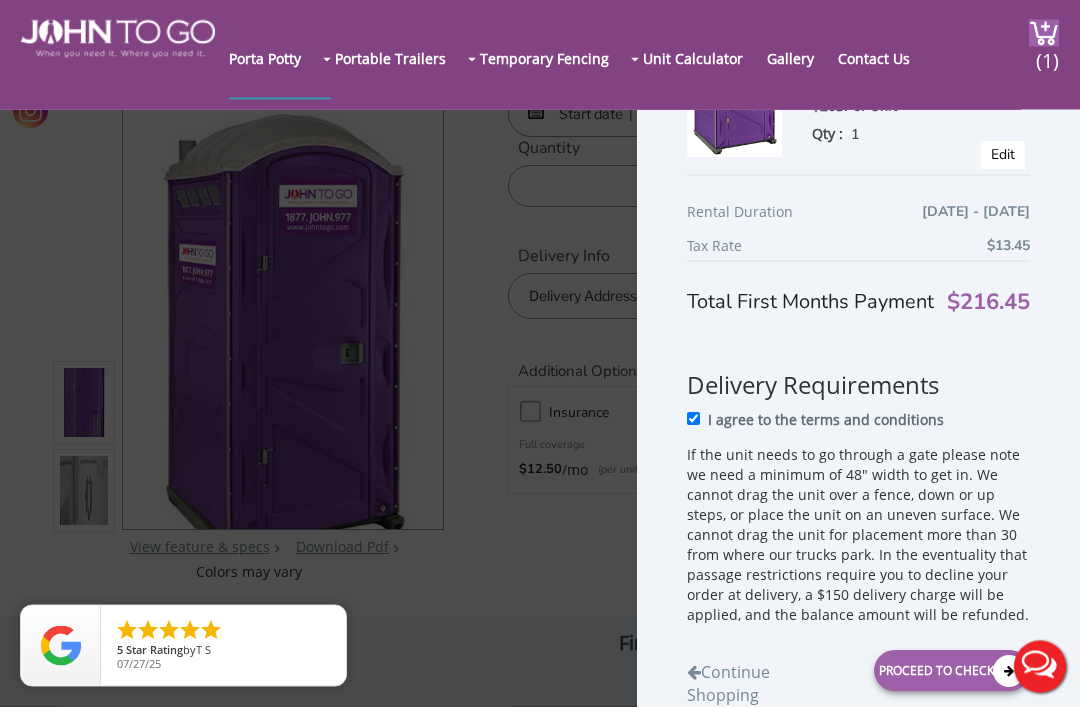 click on "Proceed to Checkout" at bounding box center (952, 671) 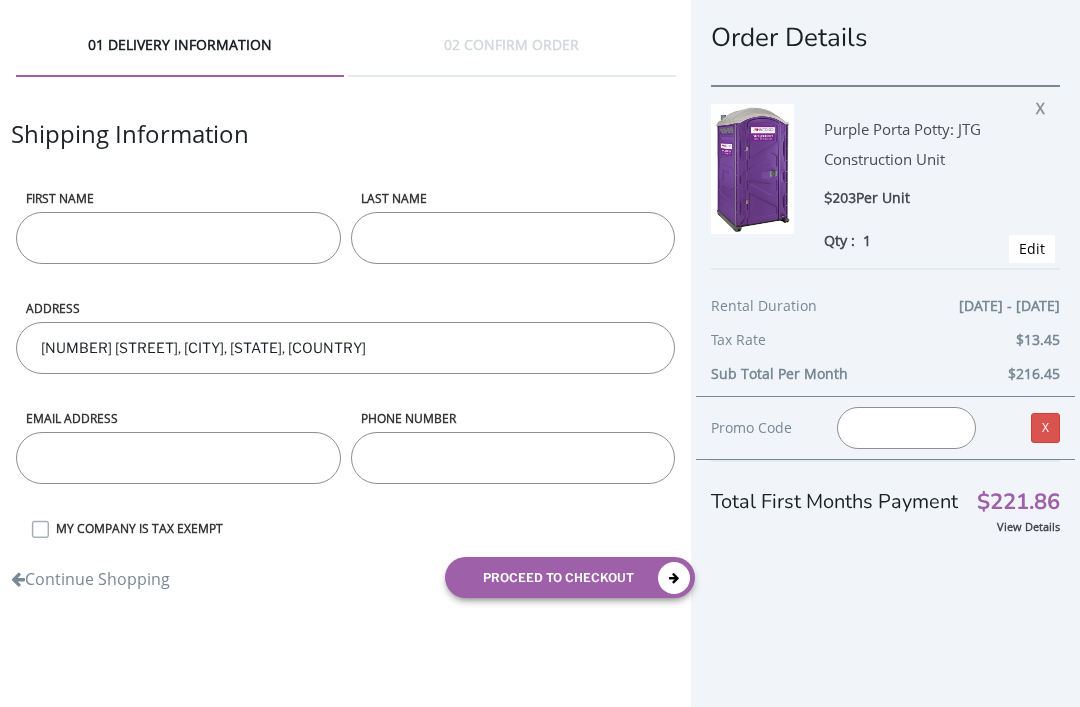 scroll, scrollTop: 0, scrollLeft: 0, axis: both 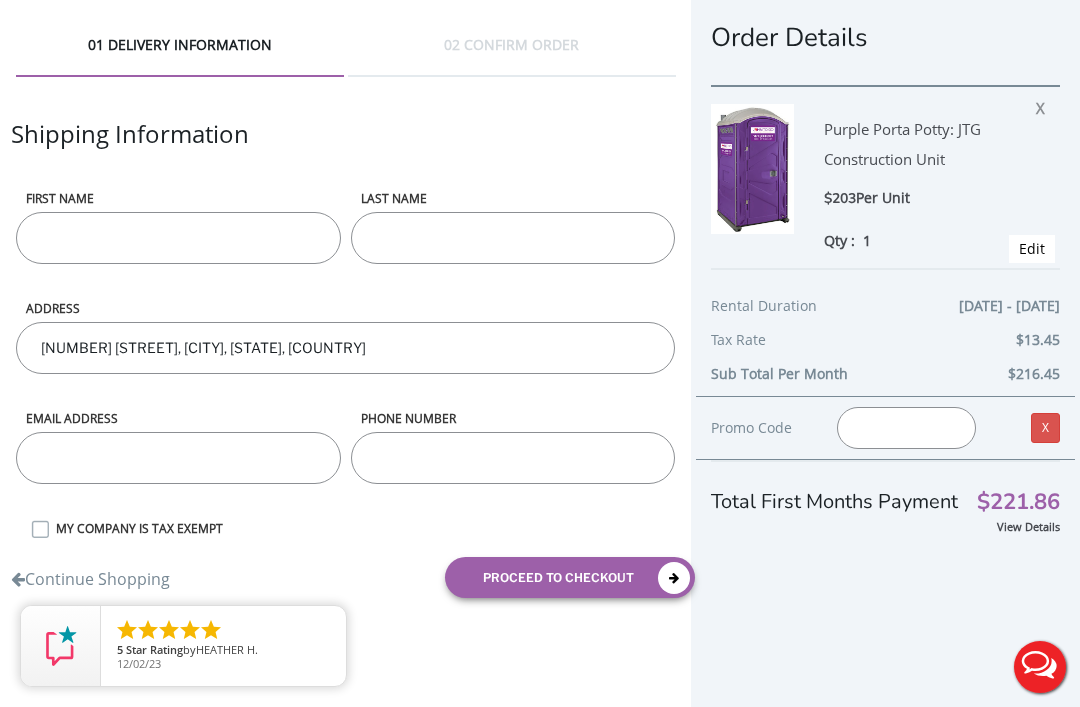 click on "First name" at bounding box center [178, 238] 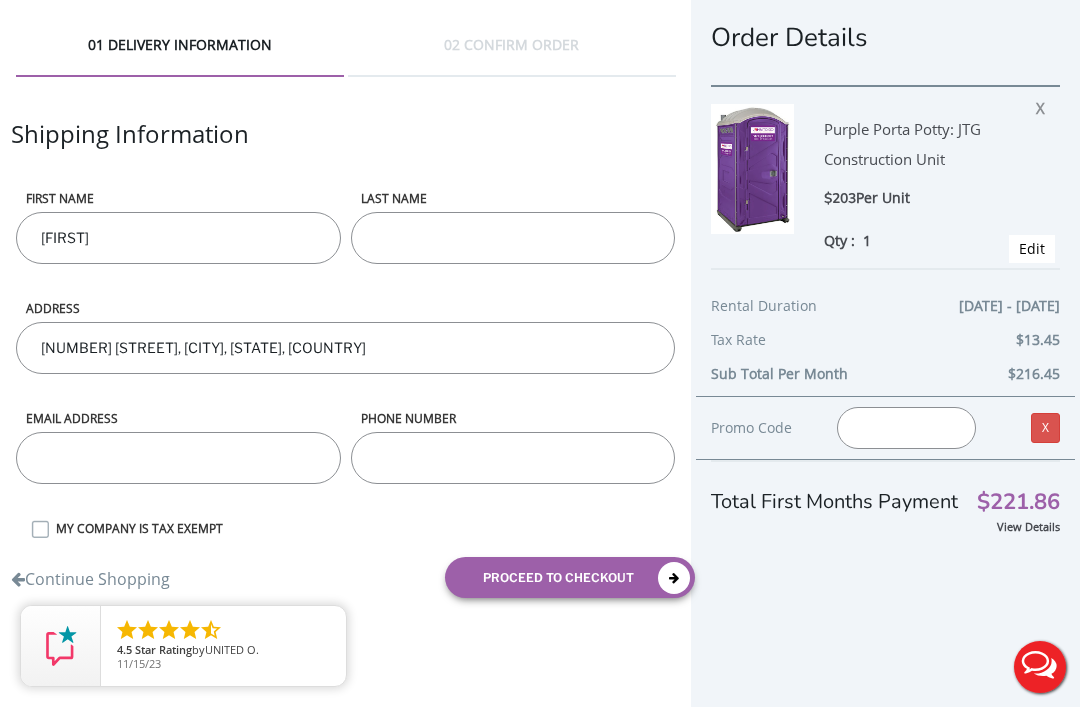type on "[FIRST]" 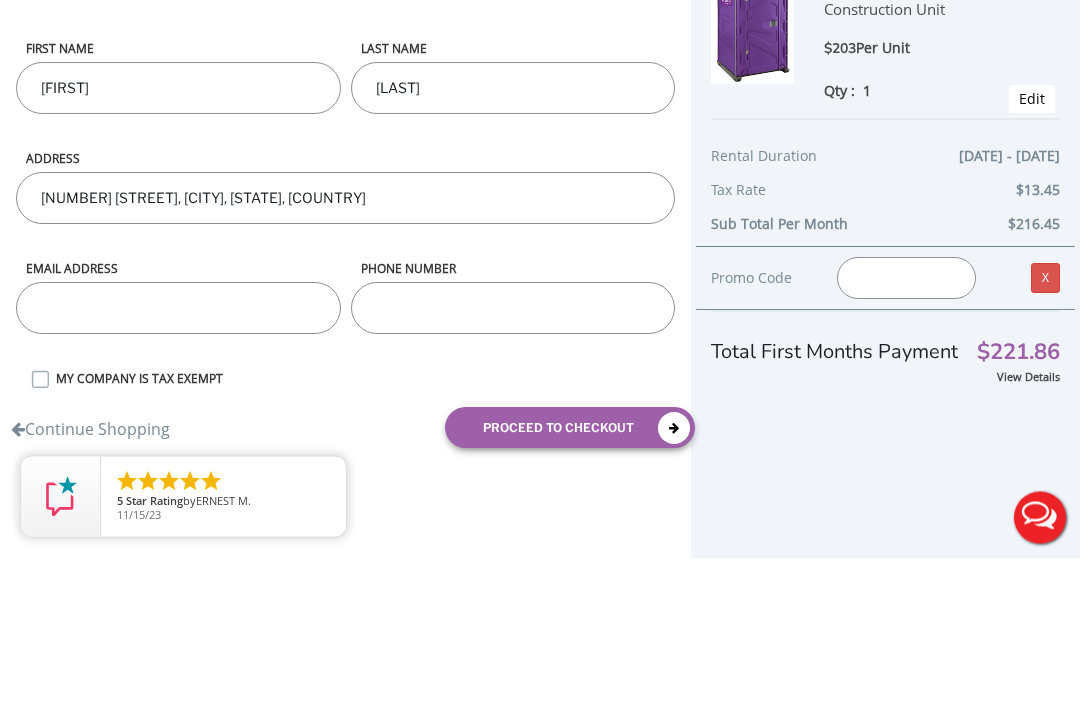 type on "[LAST]" 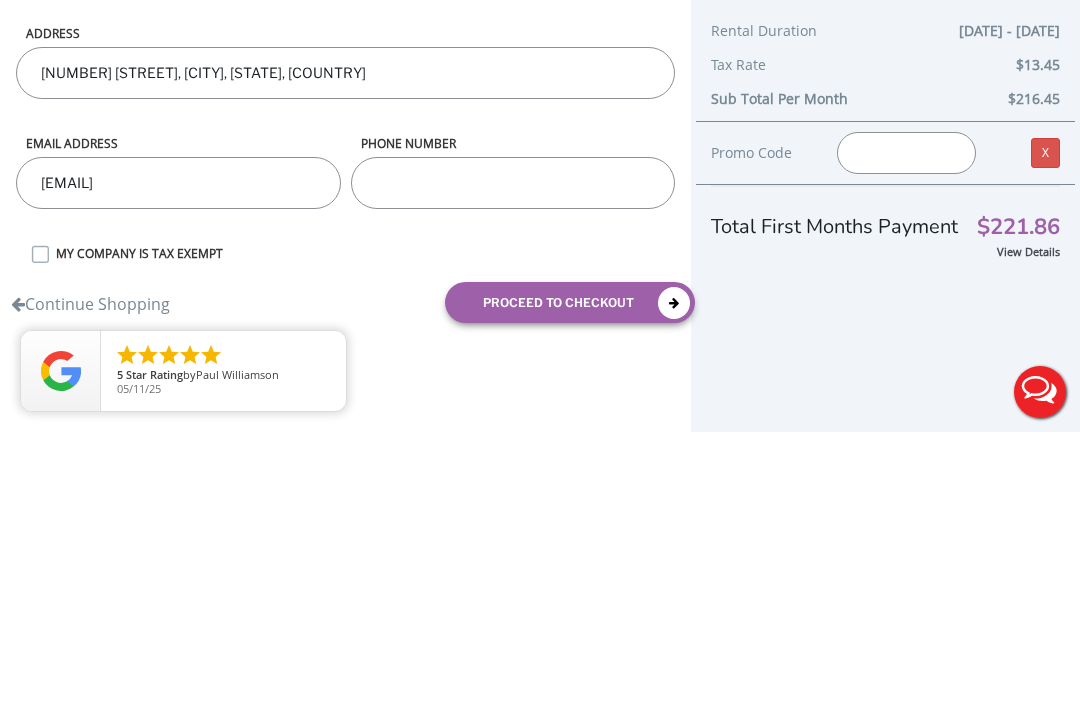 type on "[EMAIL]" 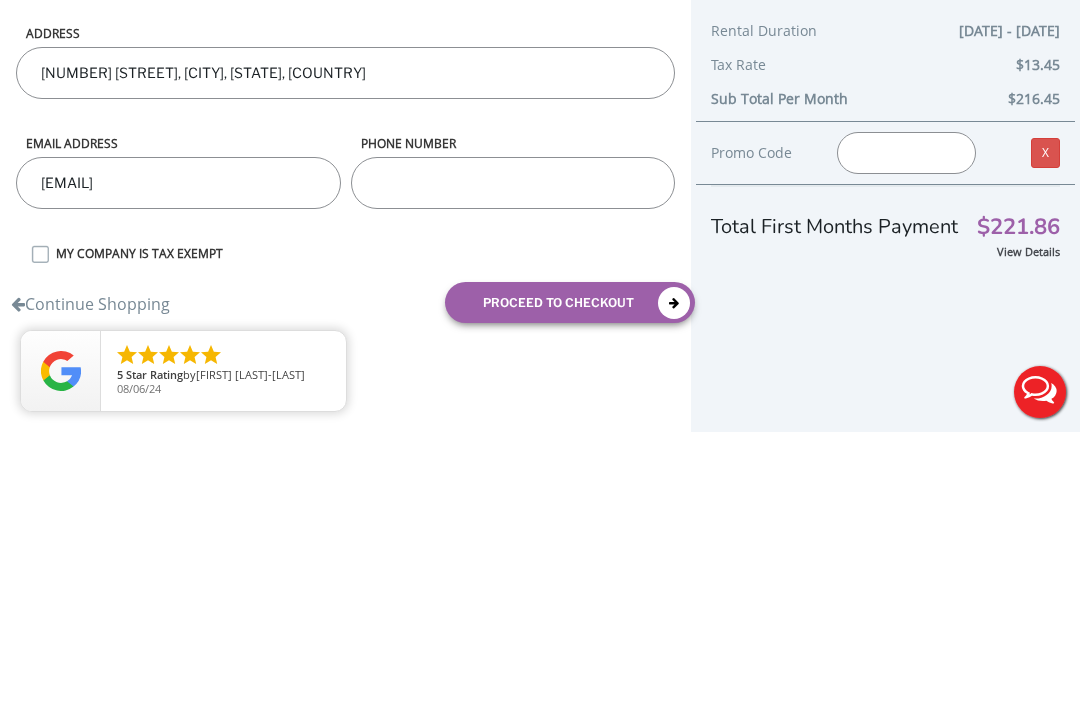 type on "[PHONE]" 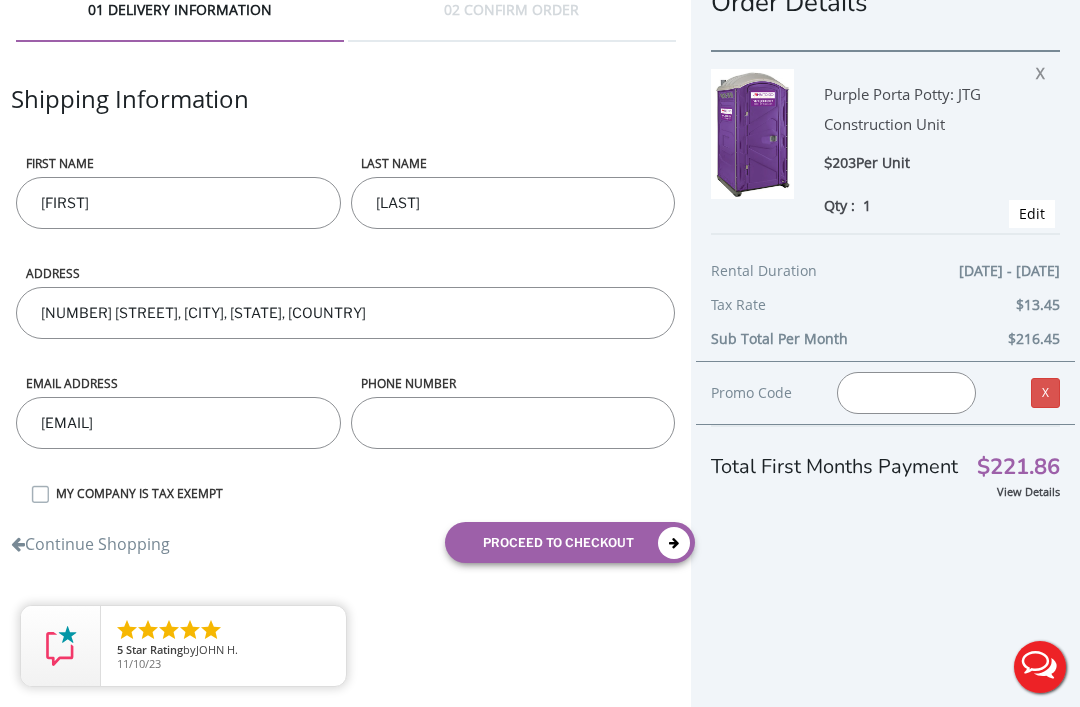 click on "proceed to checkout" at bounding box center (570, 542) 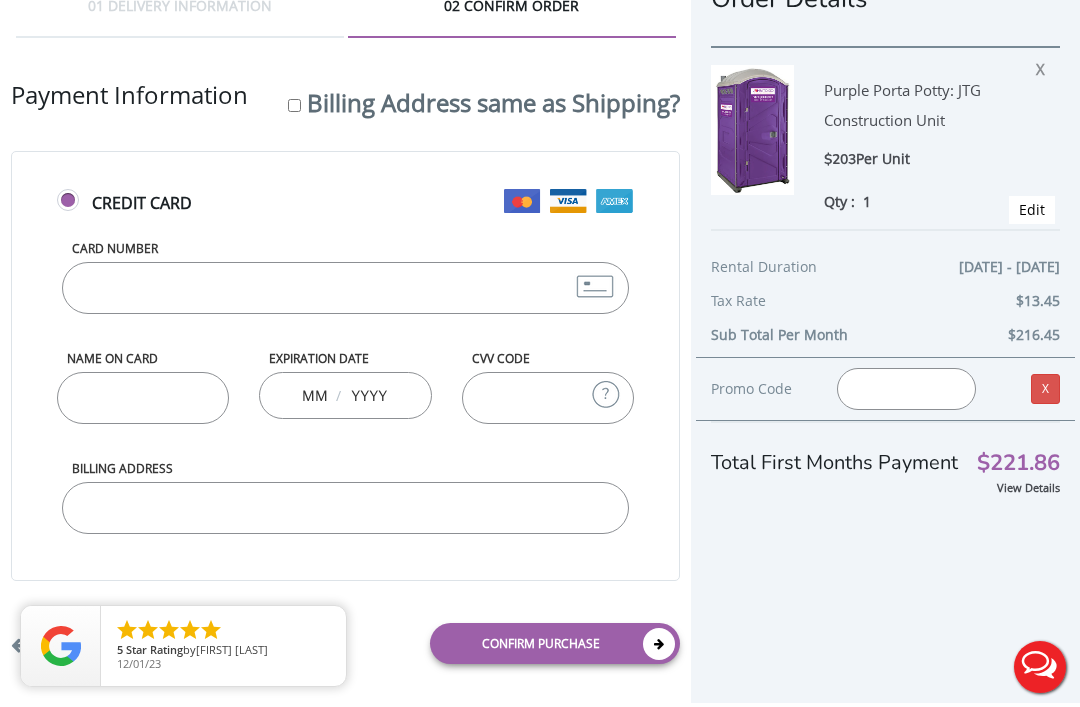 click on "Card Number" at bounding box center (346, 288) 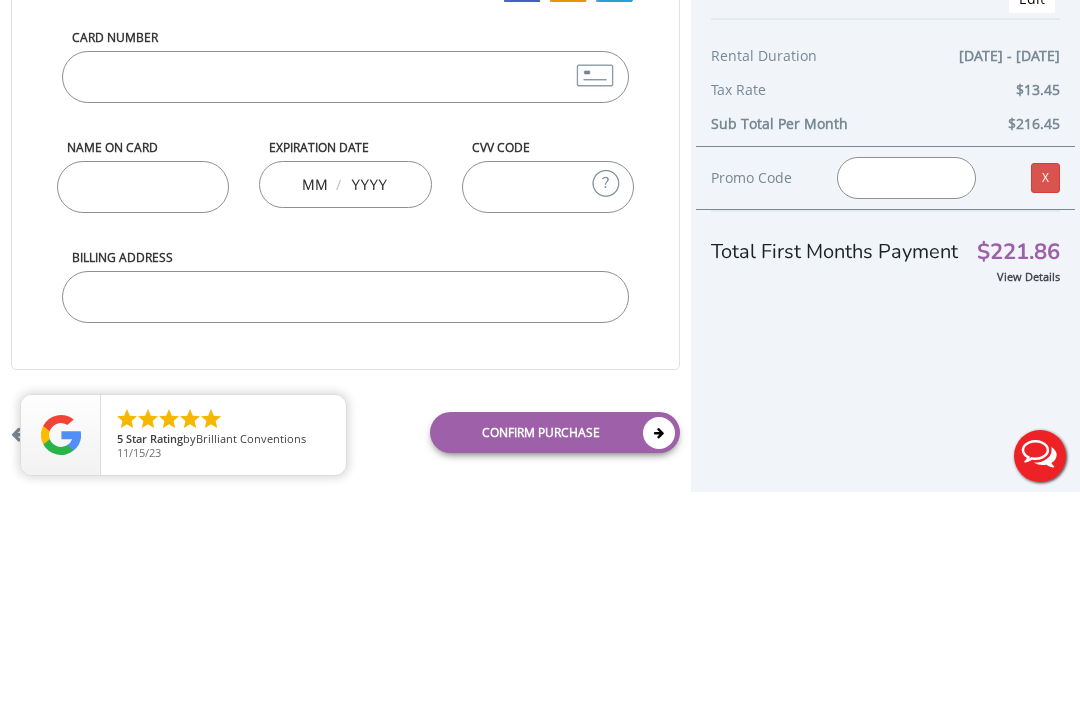 type on "[CREDIT CARD]" 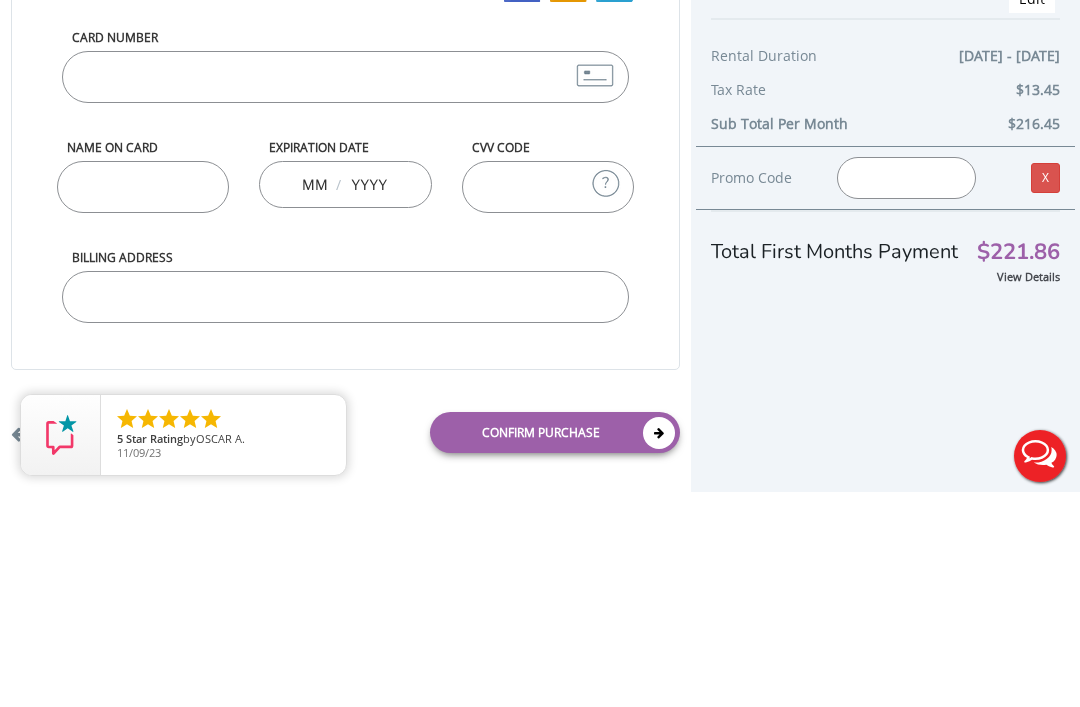 click at bounding box center [314, 395] 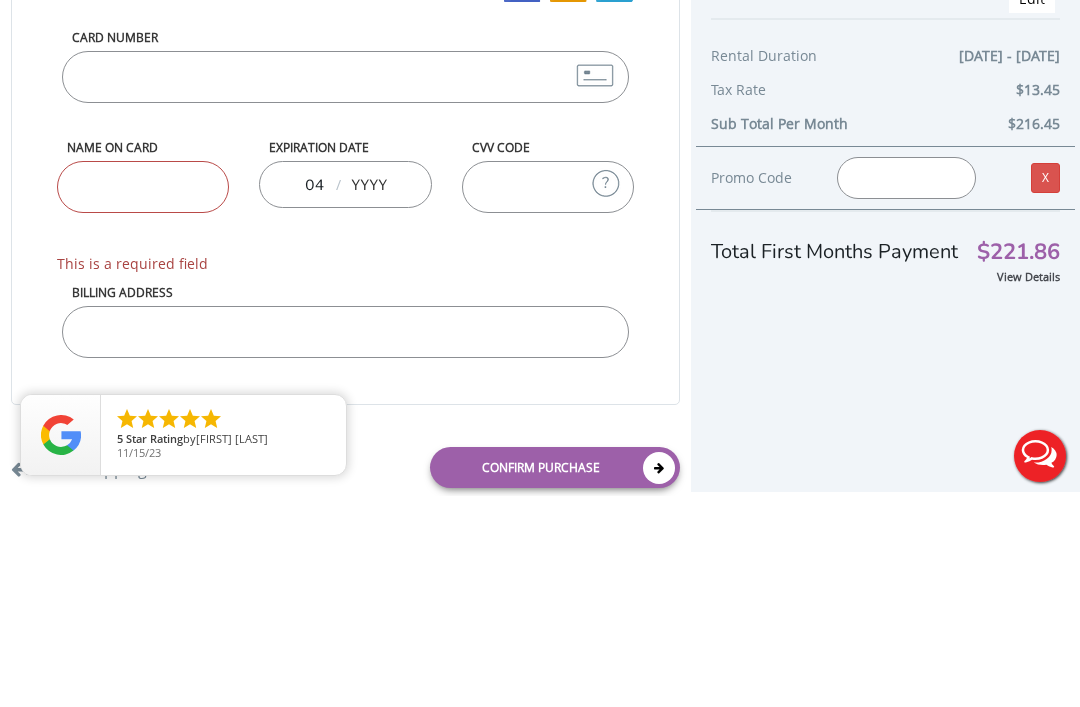 type on "04" 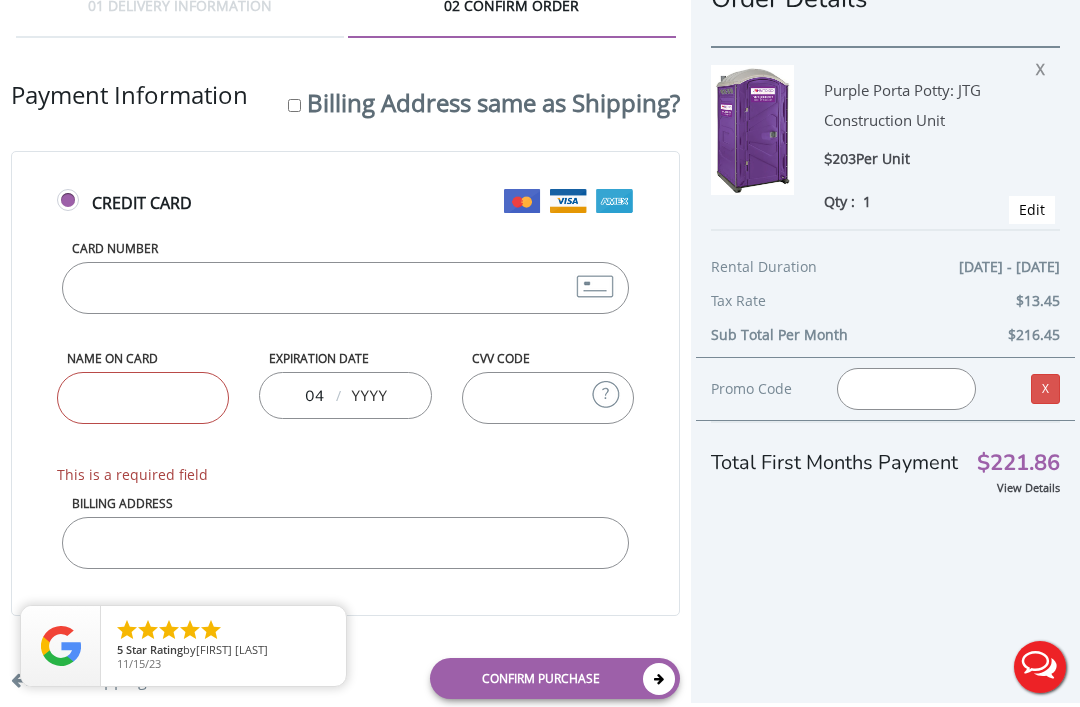 click at bounding box center (369, 395) 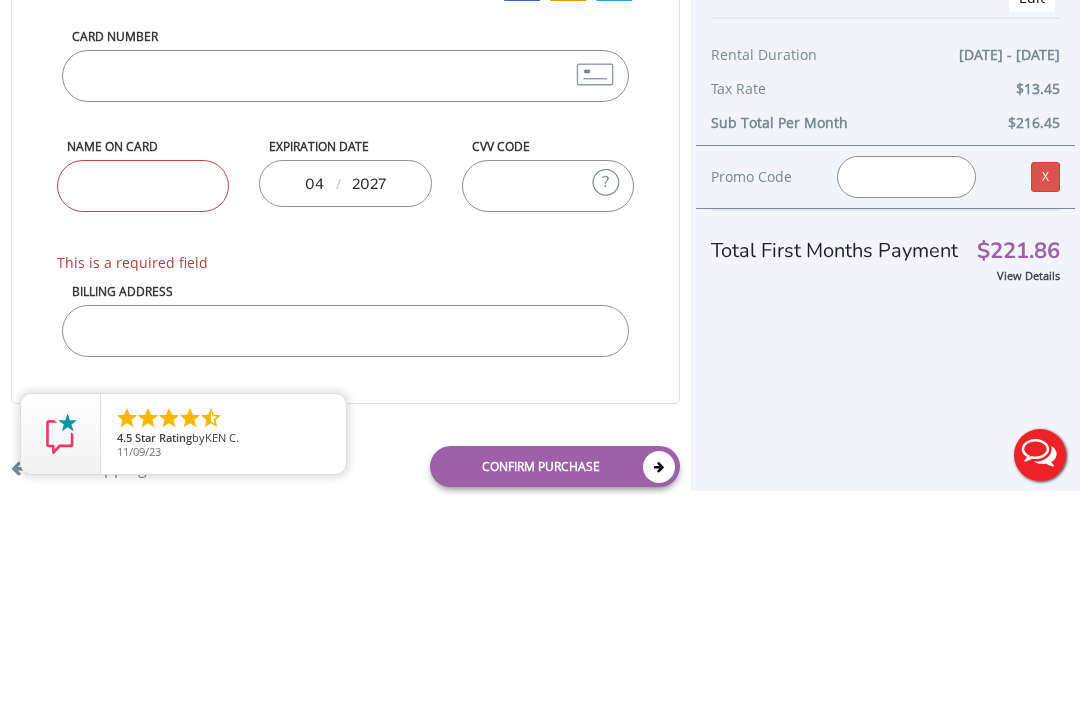 type on "2027" 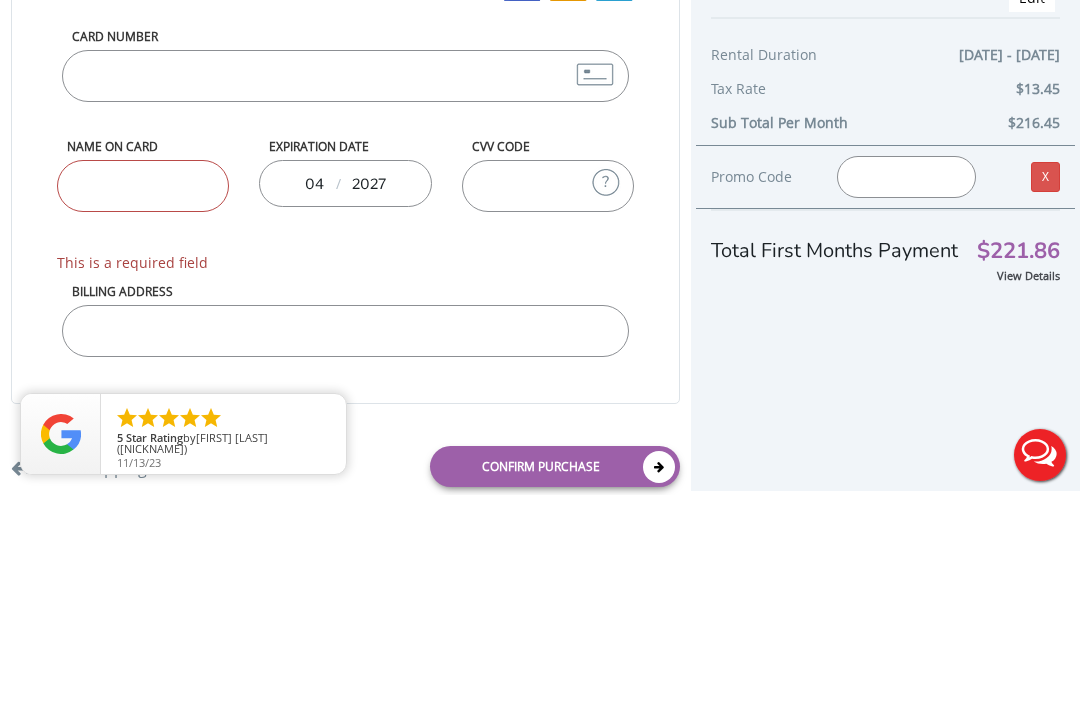 type on "[CVV]" 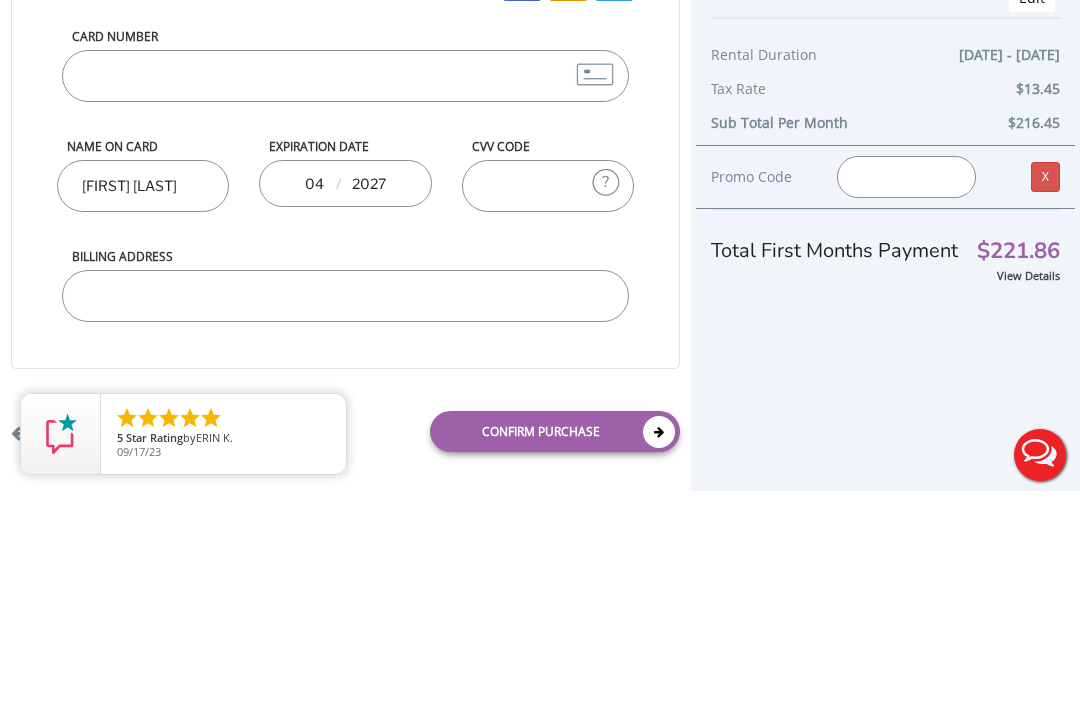 type on "[FIRST] [LAST]" 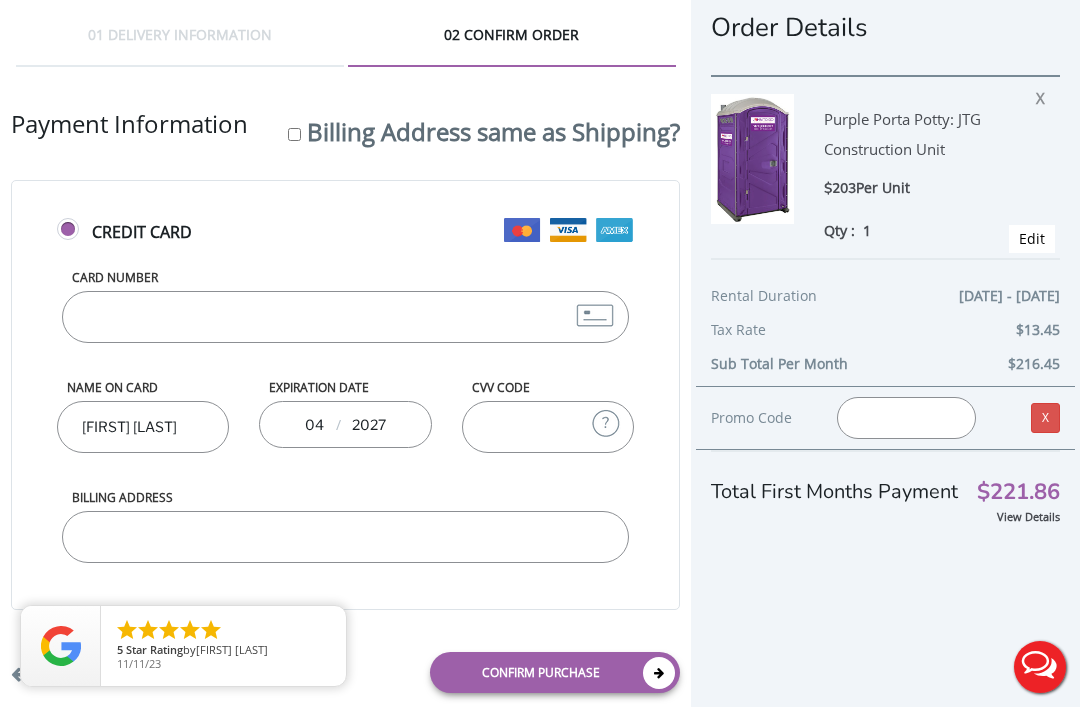 scroll, scrollTop: 11, scrollLeft: 0, axis: vertical 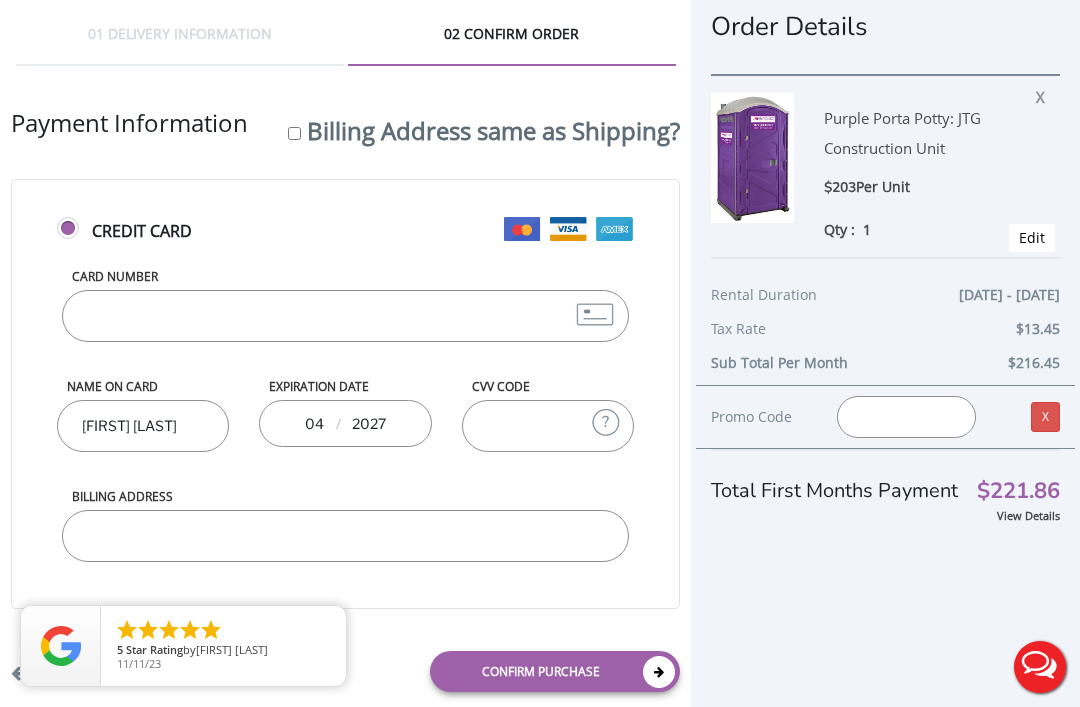 click on "Billing Address same as Shipping?" at bounding box center (294, 133) 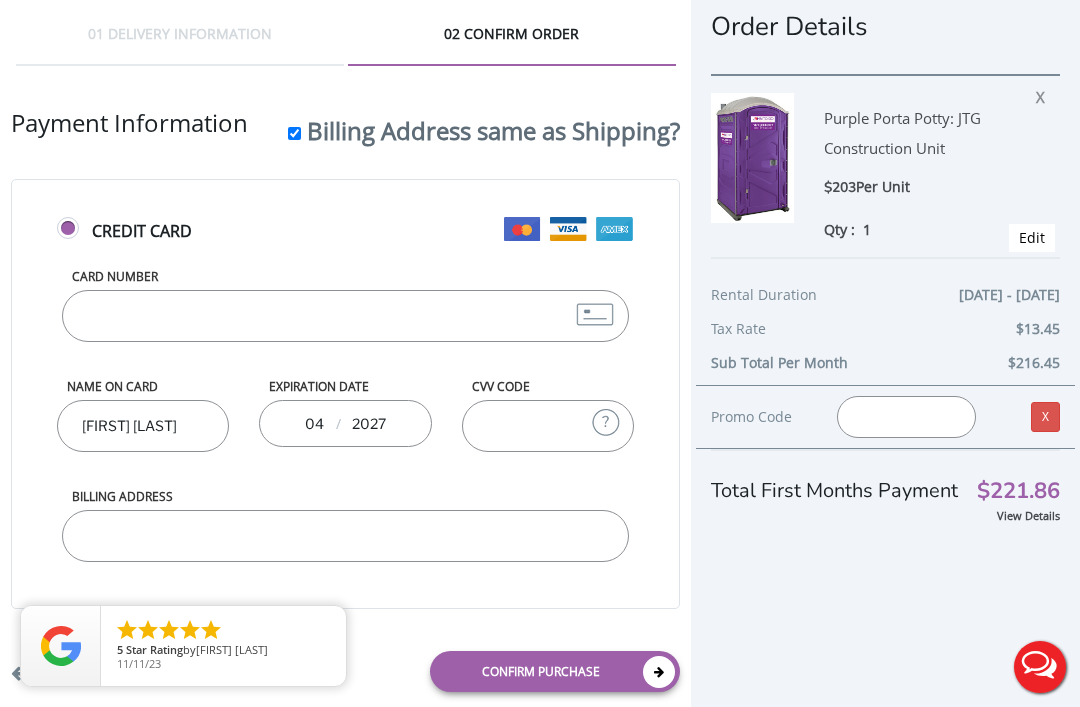 type on "[NUMBER] [STREET], [CITY], [STATE], [COUNTRY]" 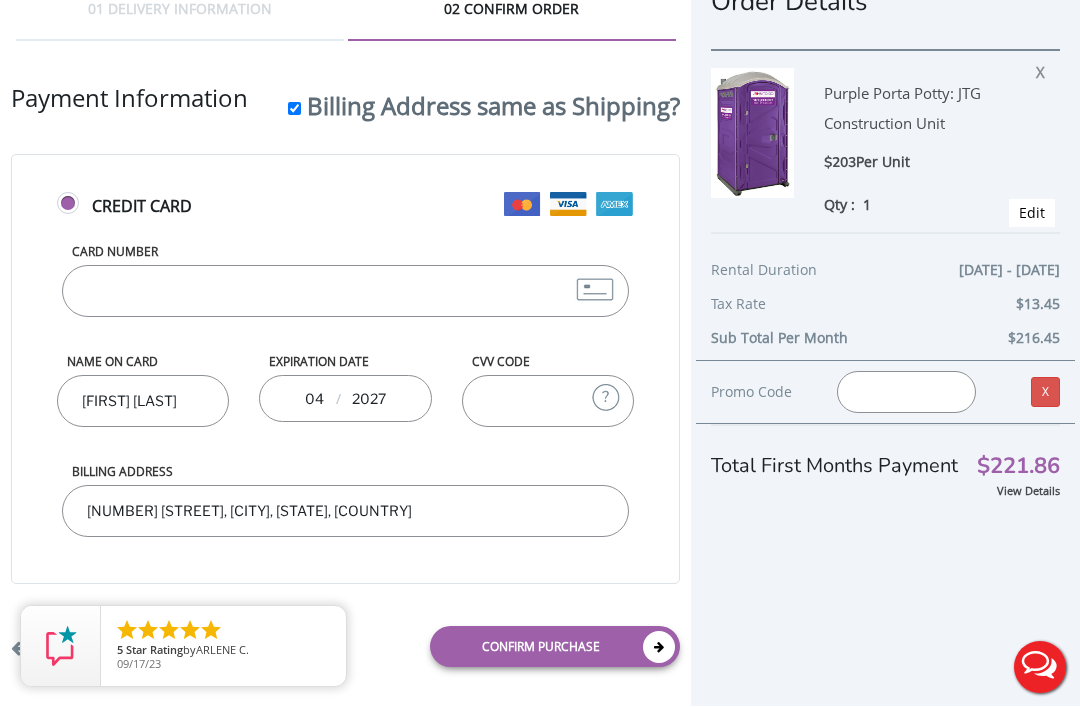 scroll, scrollTop: 39, scrollLeft: 0, axis: vertical 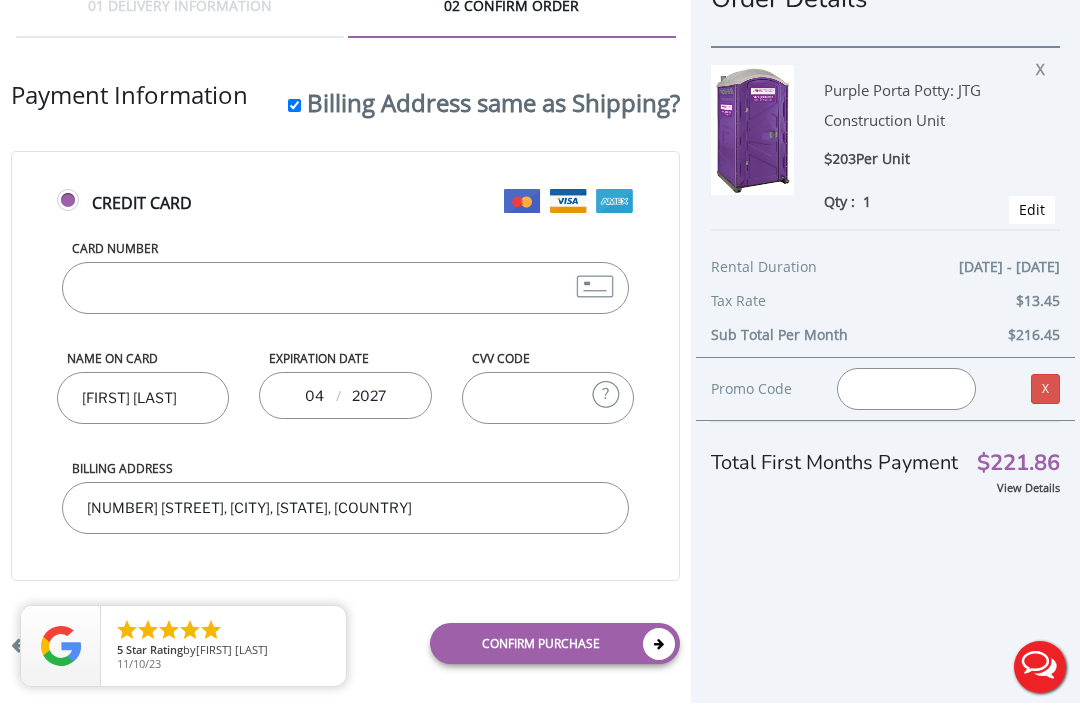click on "Confirm purchase" at bounding box center [555, 643] 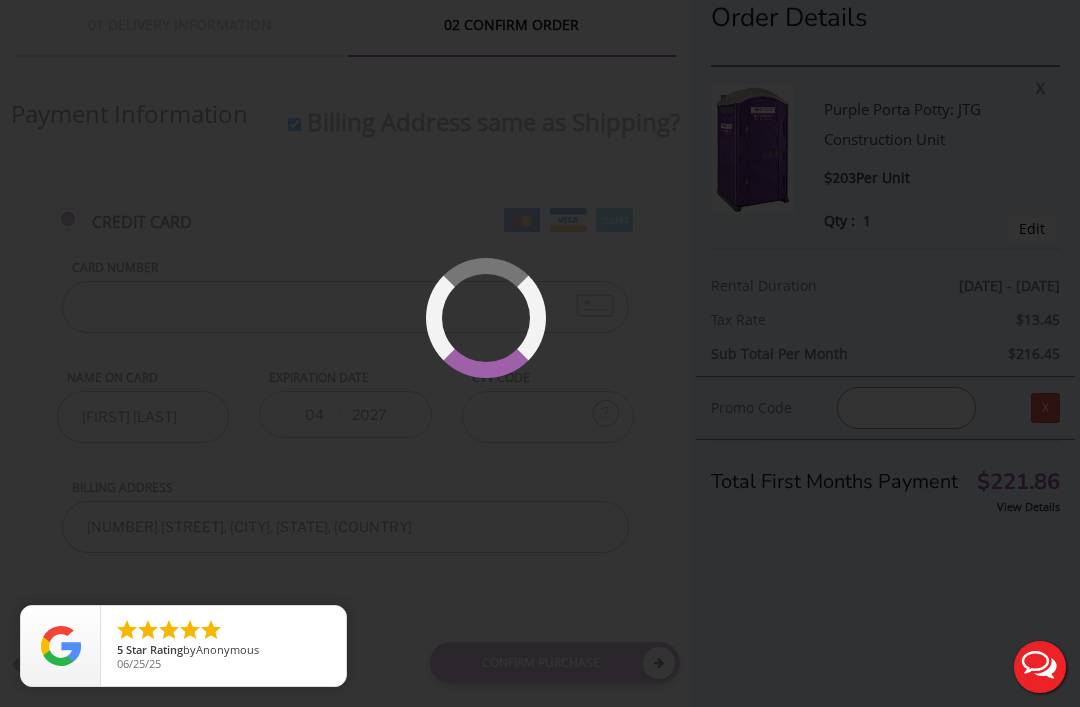 scroll, scrollTop: 25, scrollLeft: 0, axis: vertical 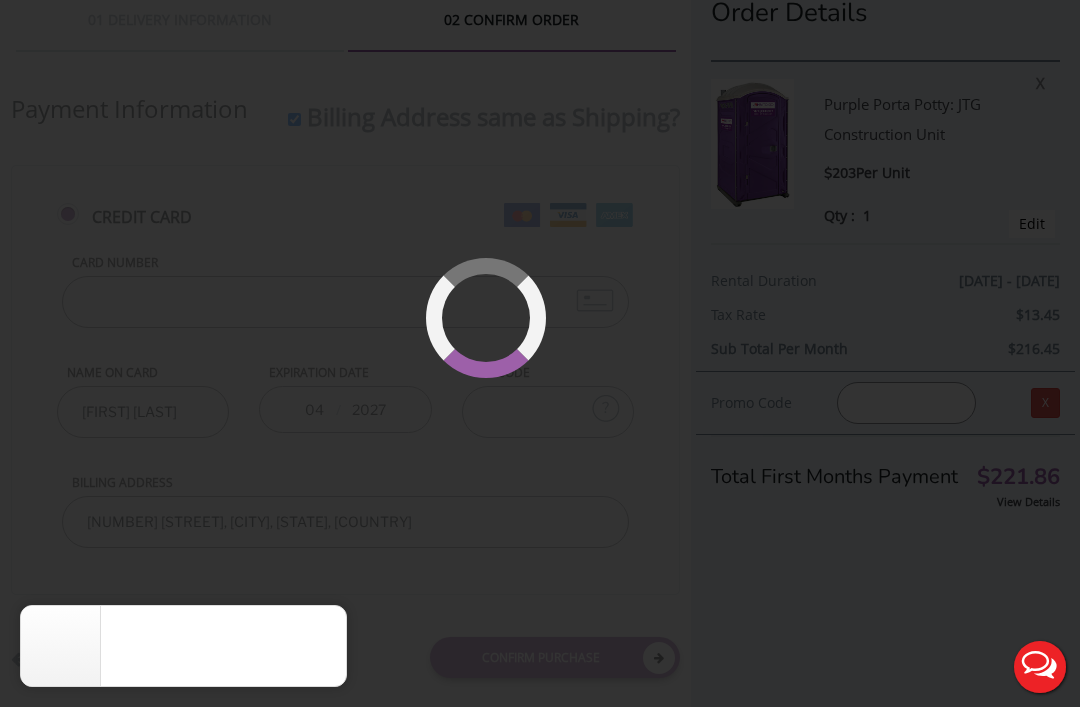 click at bounding box center (540, 353) 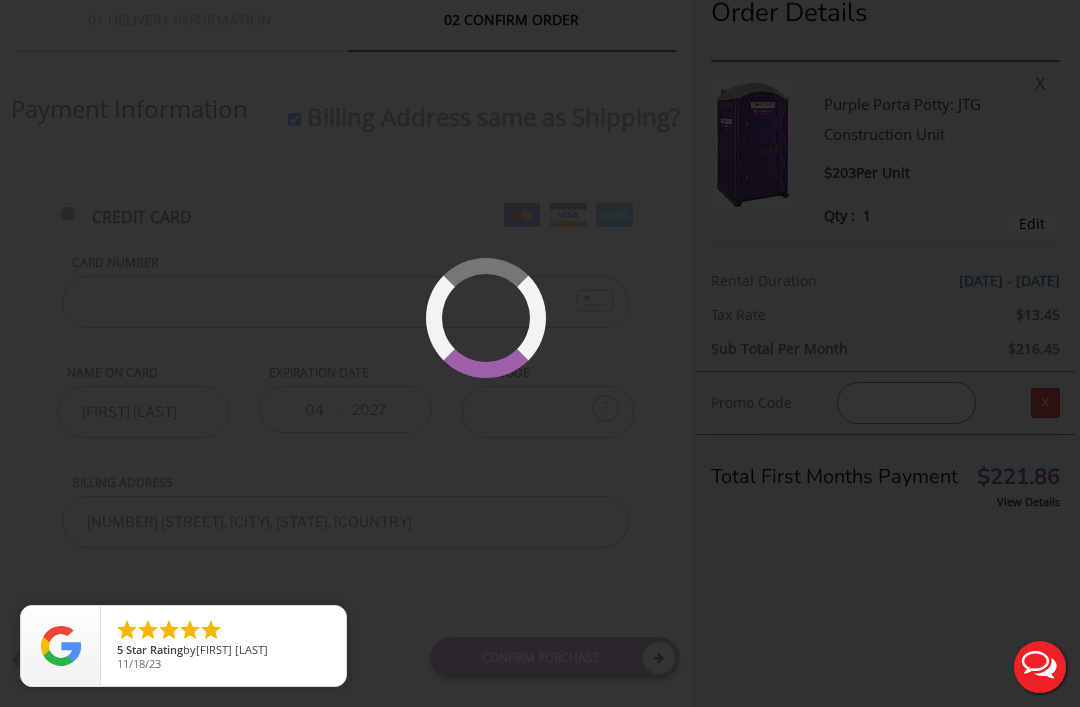 scroll, scrollTop: 0, scrollLeft: 0, axis: both 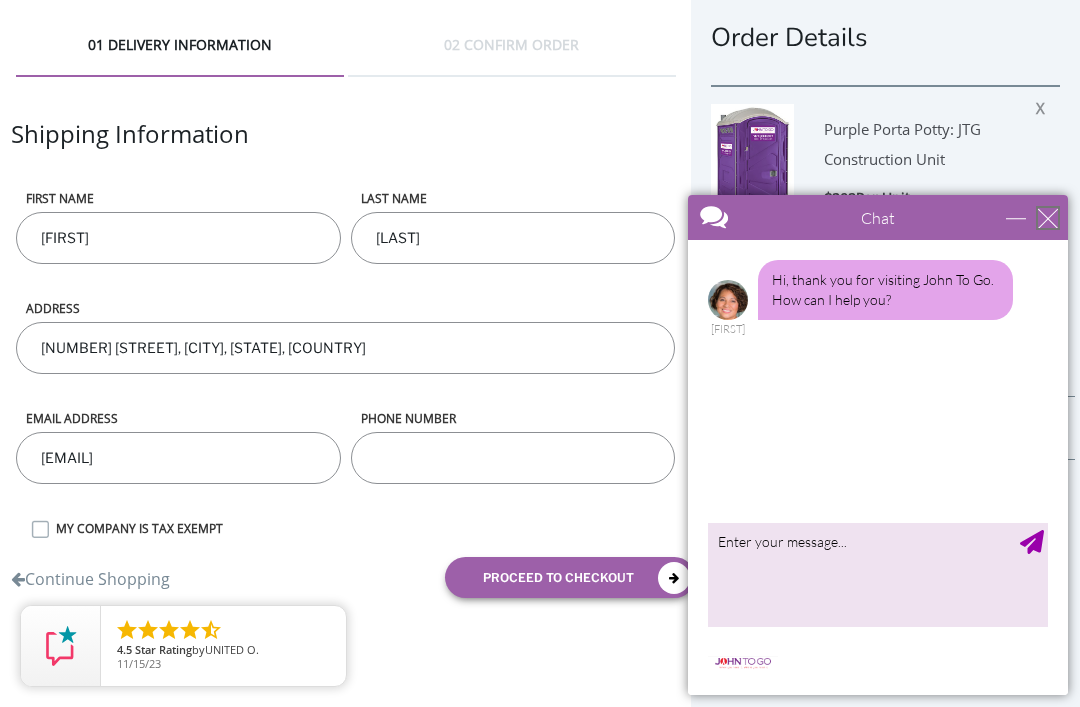 click at bounding box center (1048, 218) 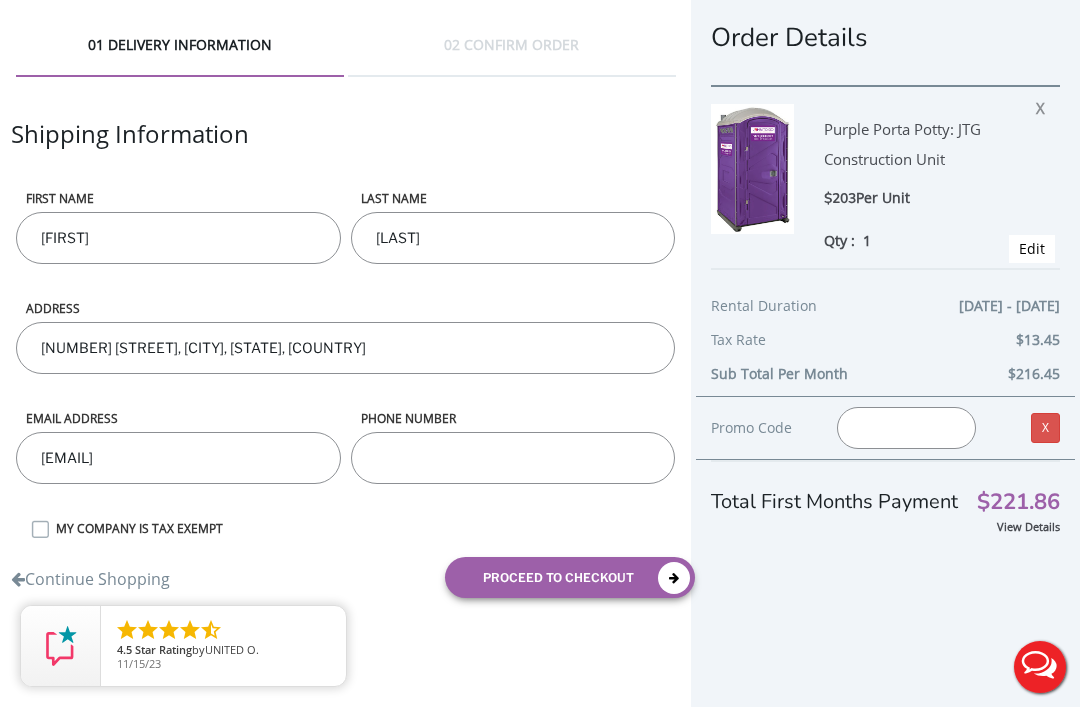 scroll, scrollTop: 0, scrollLeft: 0, axis: both 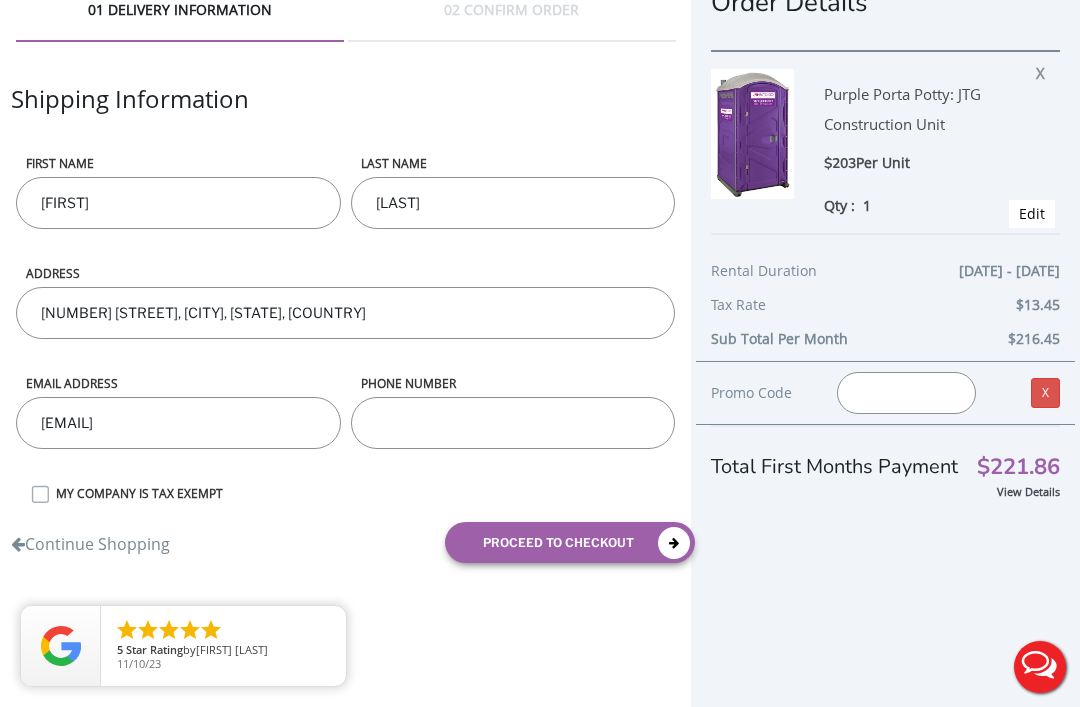 click on "proceed to checkout" at bounding box center [570, 542] 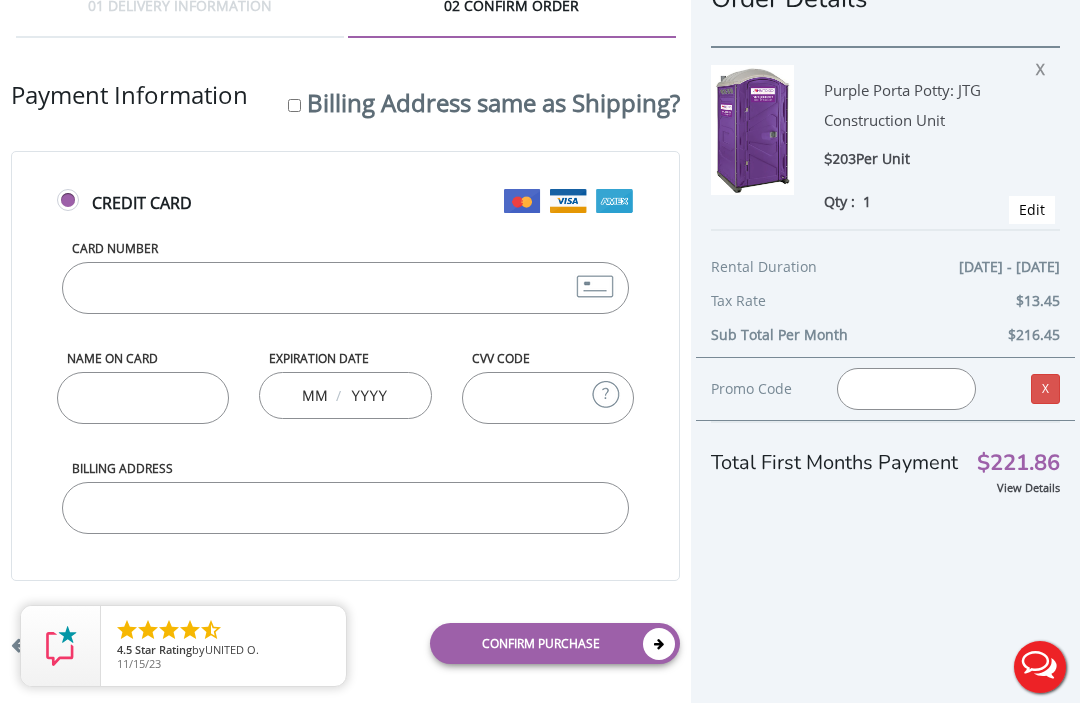 click on "Card Number" at bounding box center (346, 288) 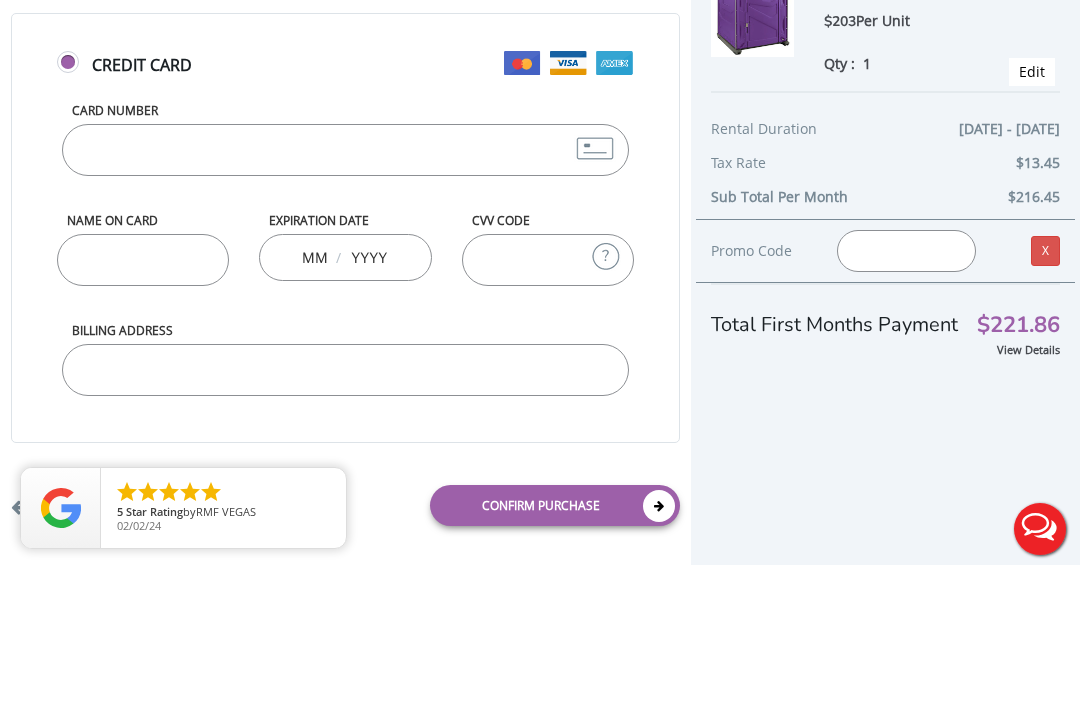 type on "[PHONE]" 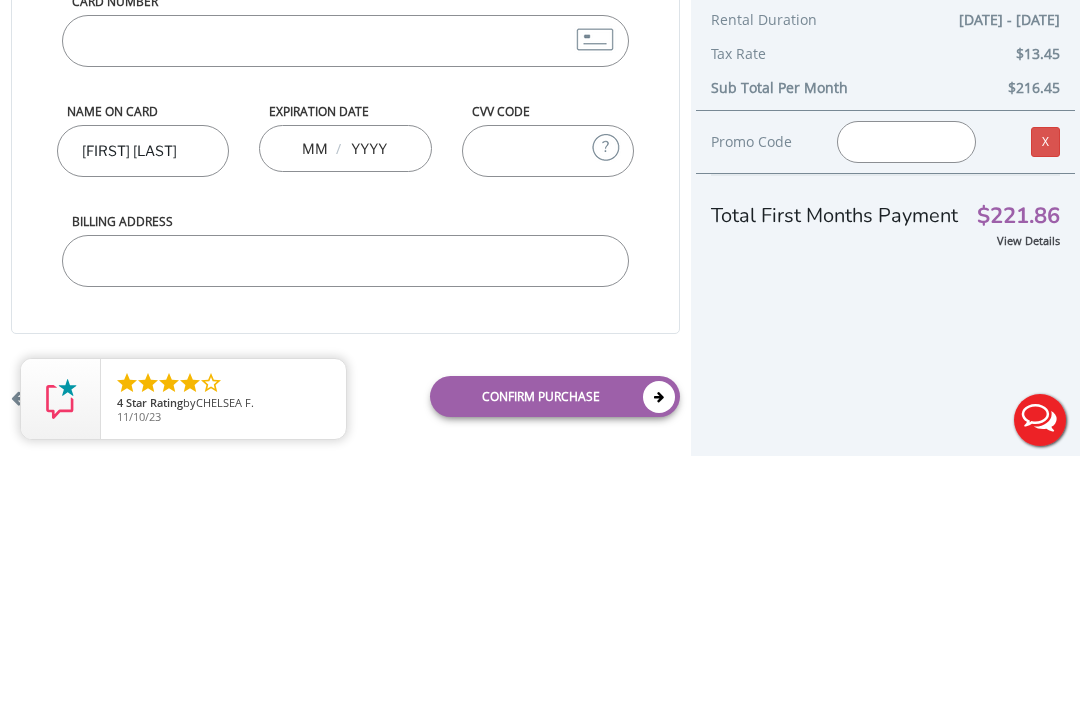 type on "[FIRST] [LAST]" 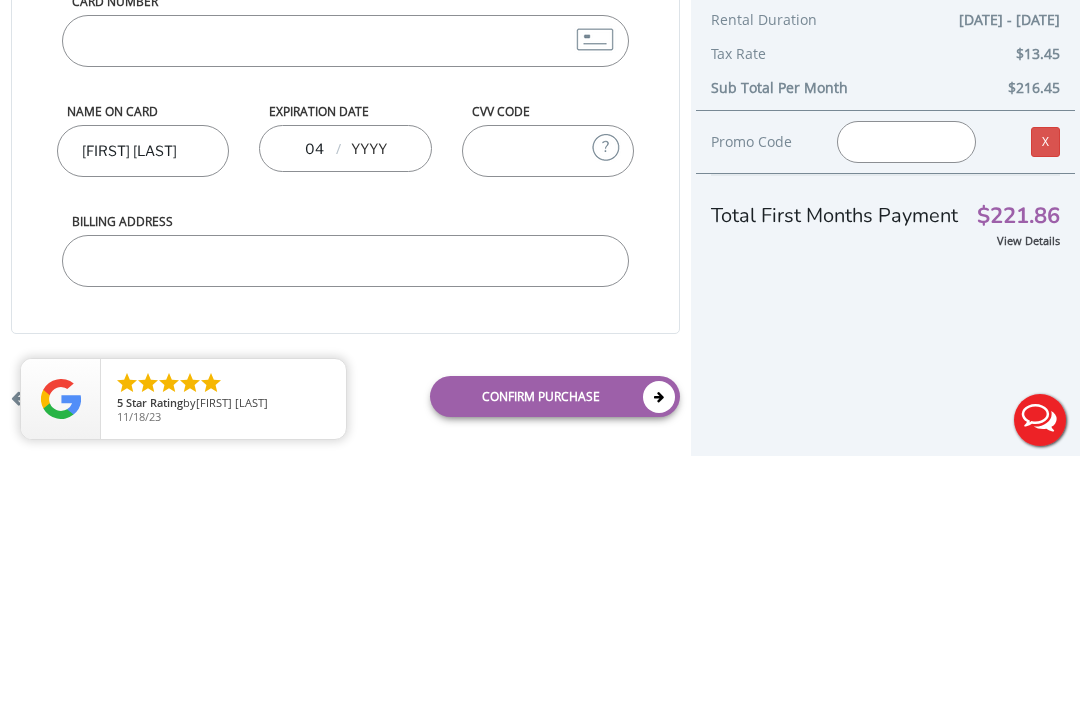 type on "04" 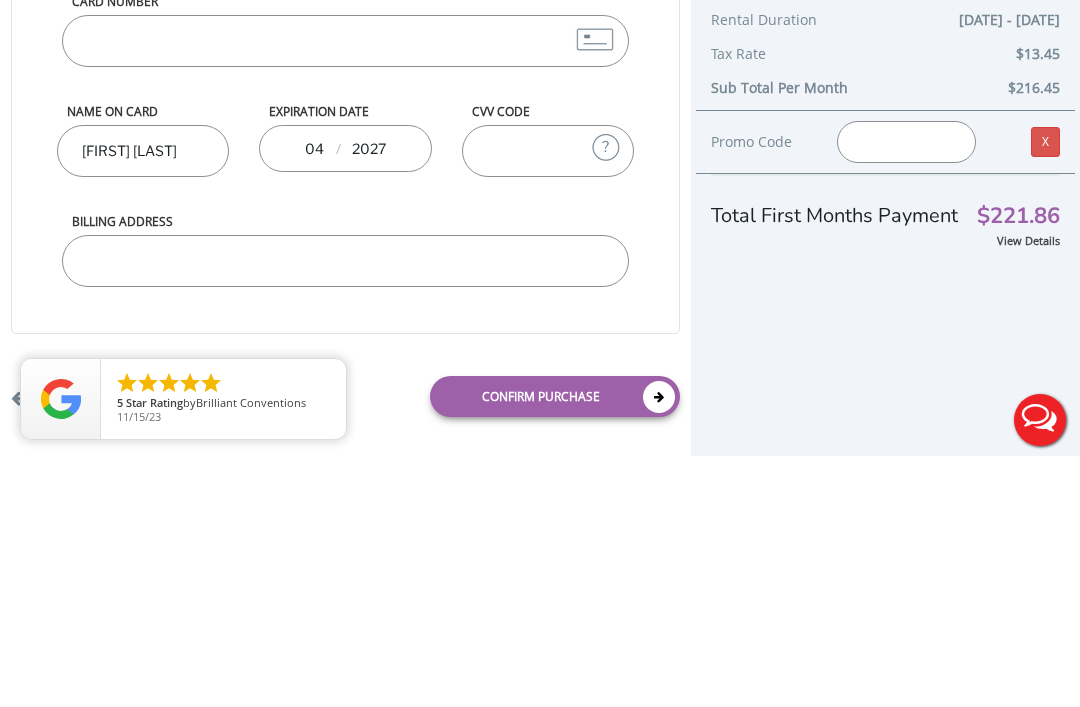 type on "2027" 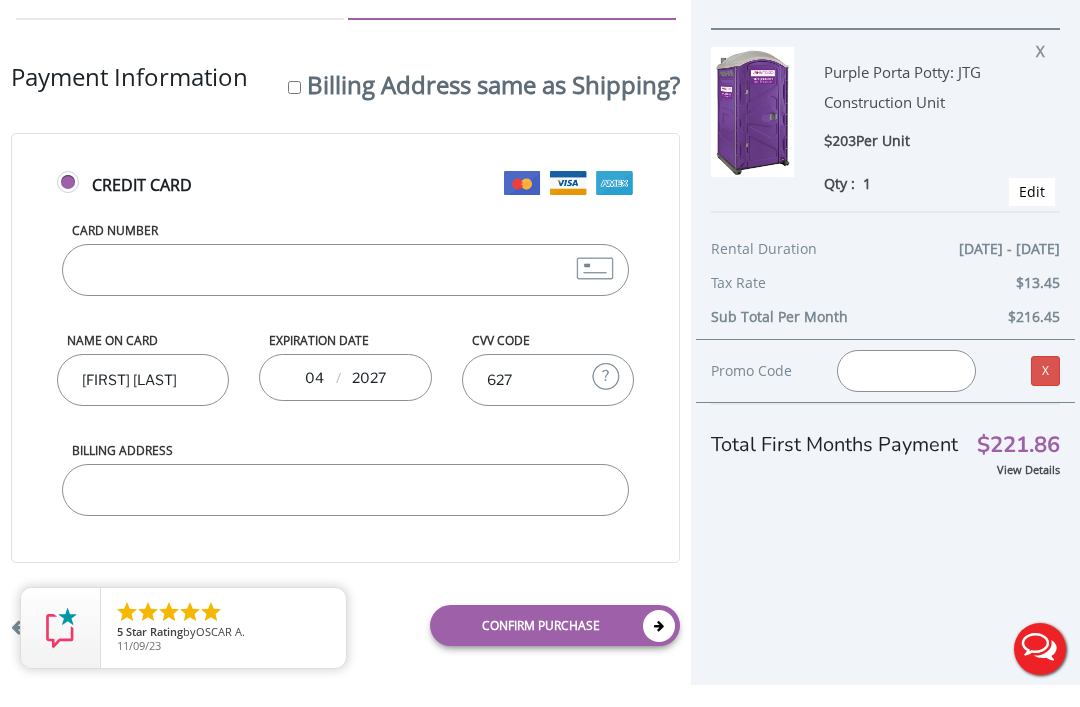 type on "627" 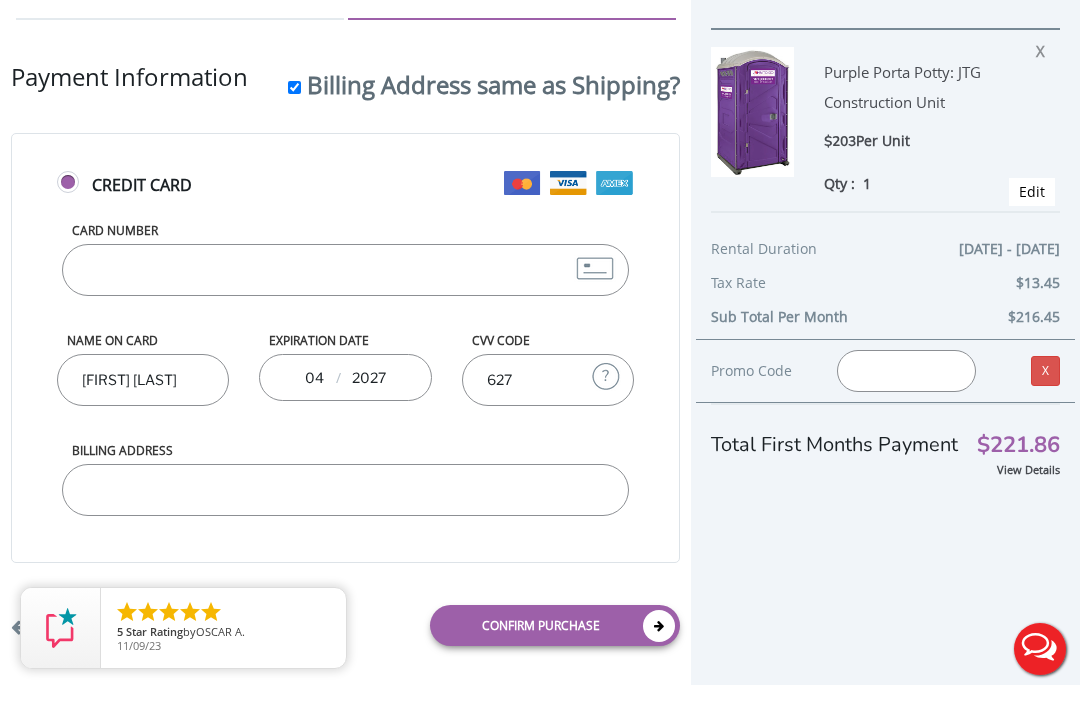 type on "[NUMBER] [STREET], [CITY], [STATE], [COUNTRY]" 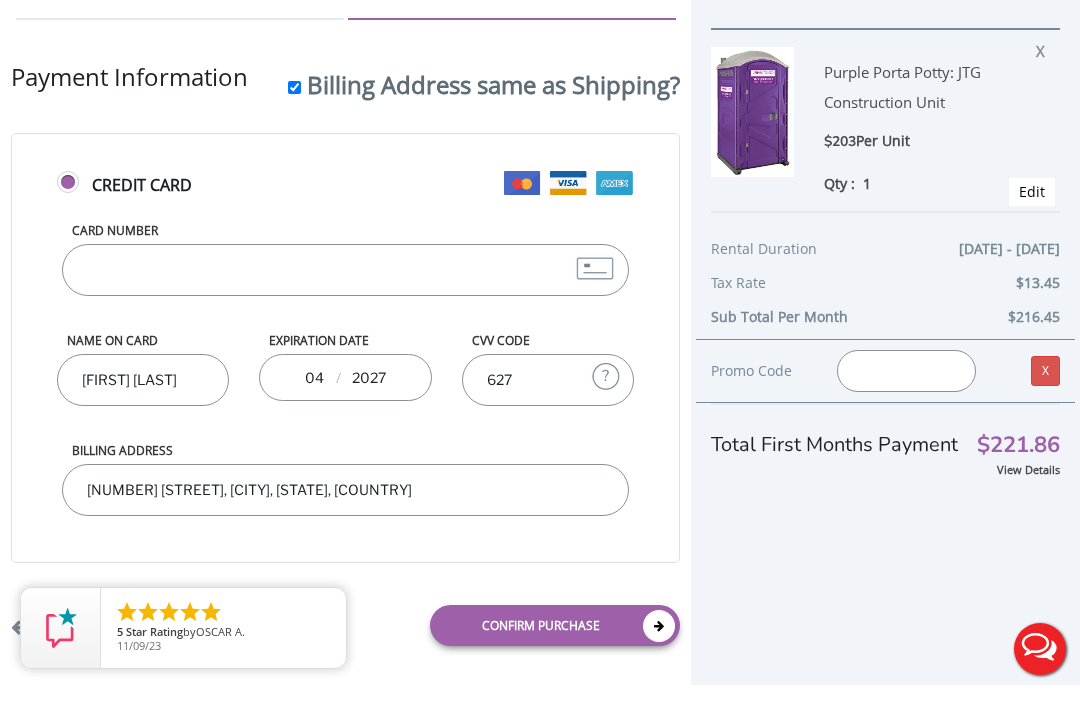 scroll, scrollTop: 57, scrollLeft: 0, axis: vertical 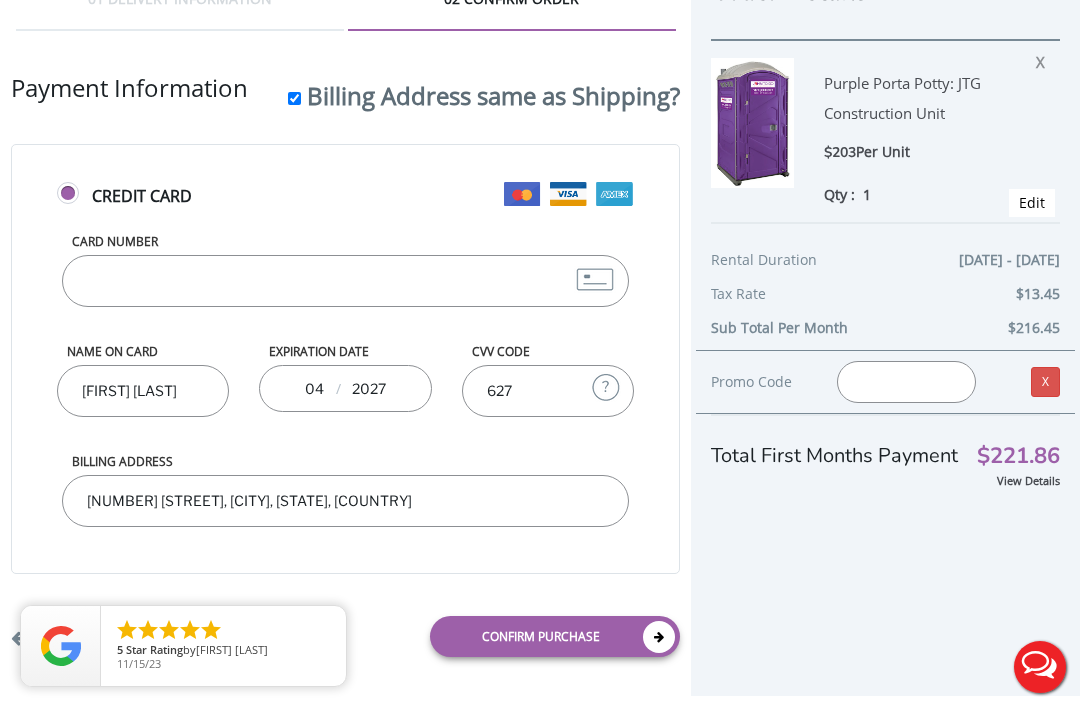 click at bounding box center (659, 637) 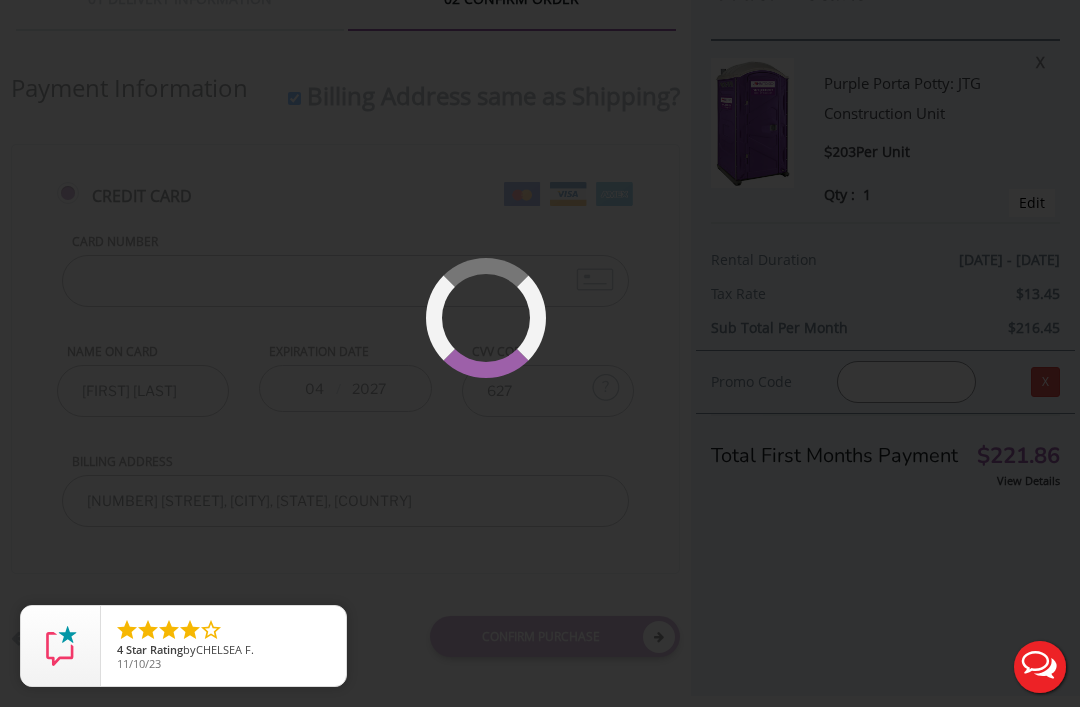 scroll, scrollTop: 0, scrollLeft: 0, axis: both 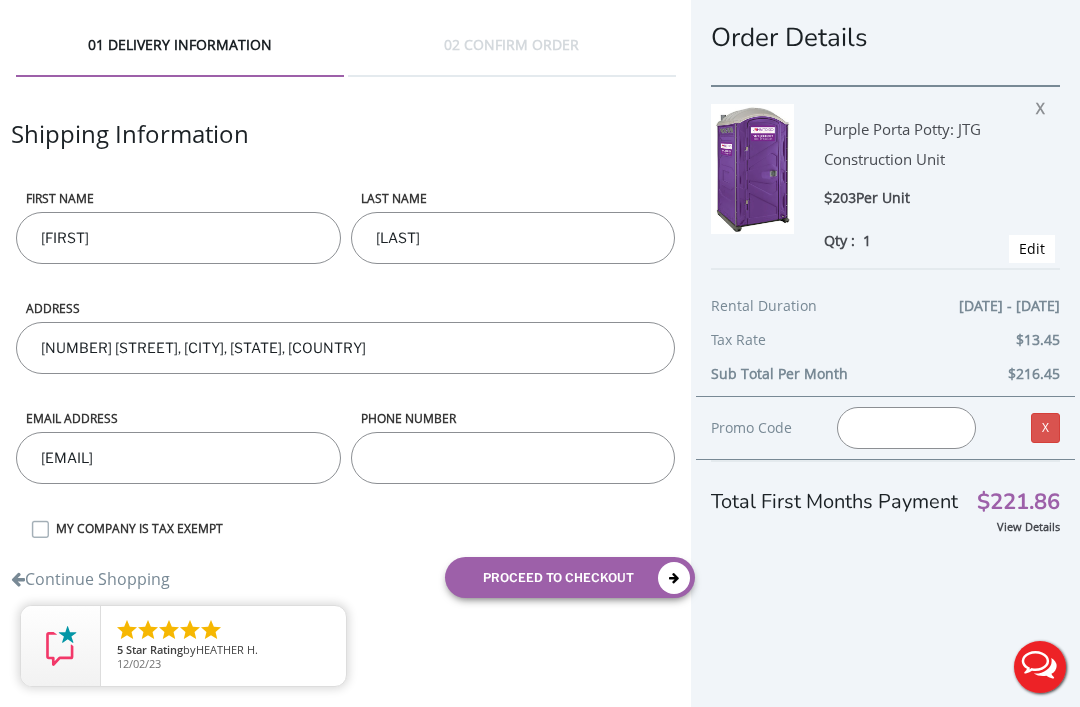 click on "proceed to checkout" at bounding box center [570, 577] 